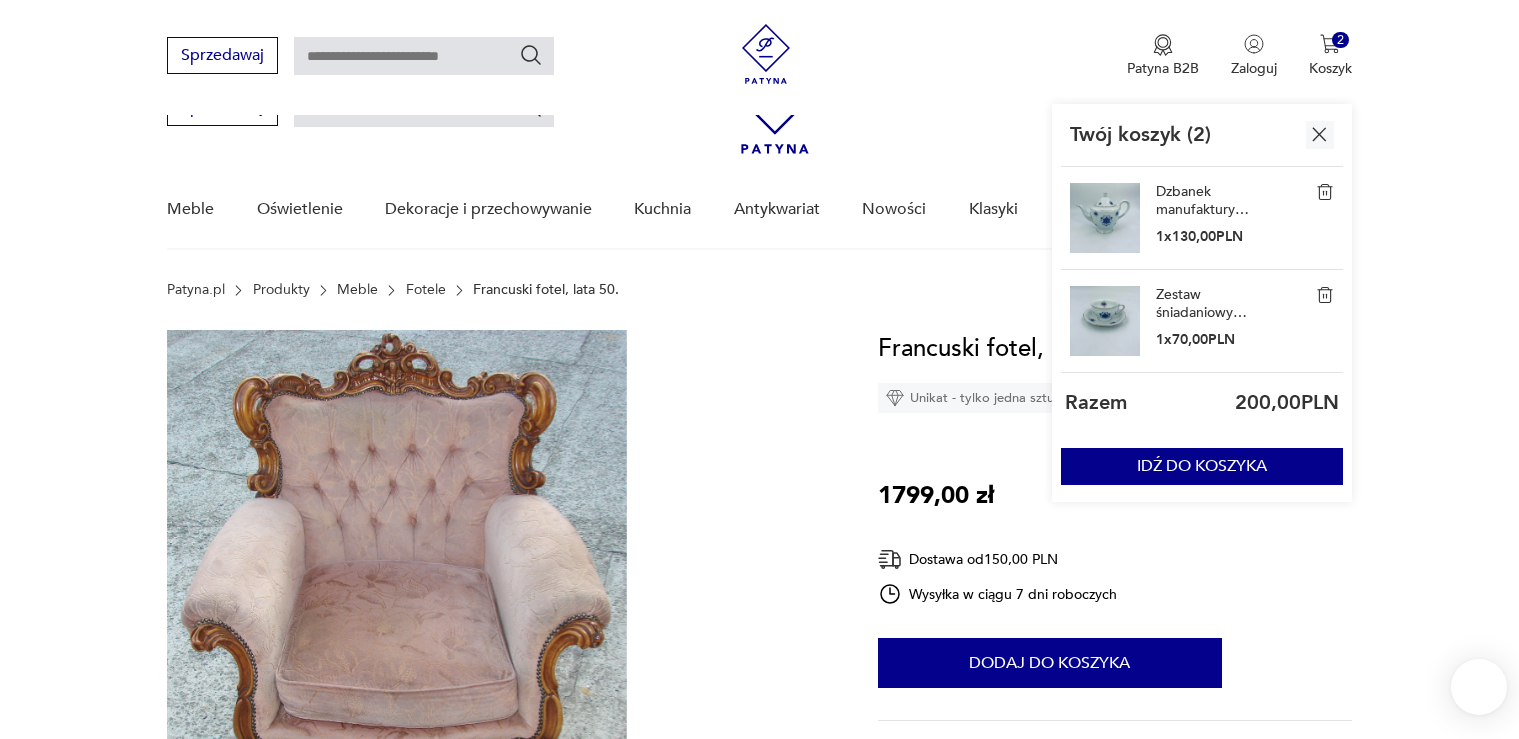 scroll, scrollTop: 309, scrollLeft: 0, axis: vertical 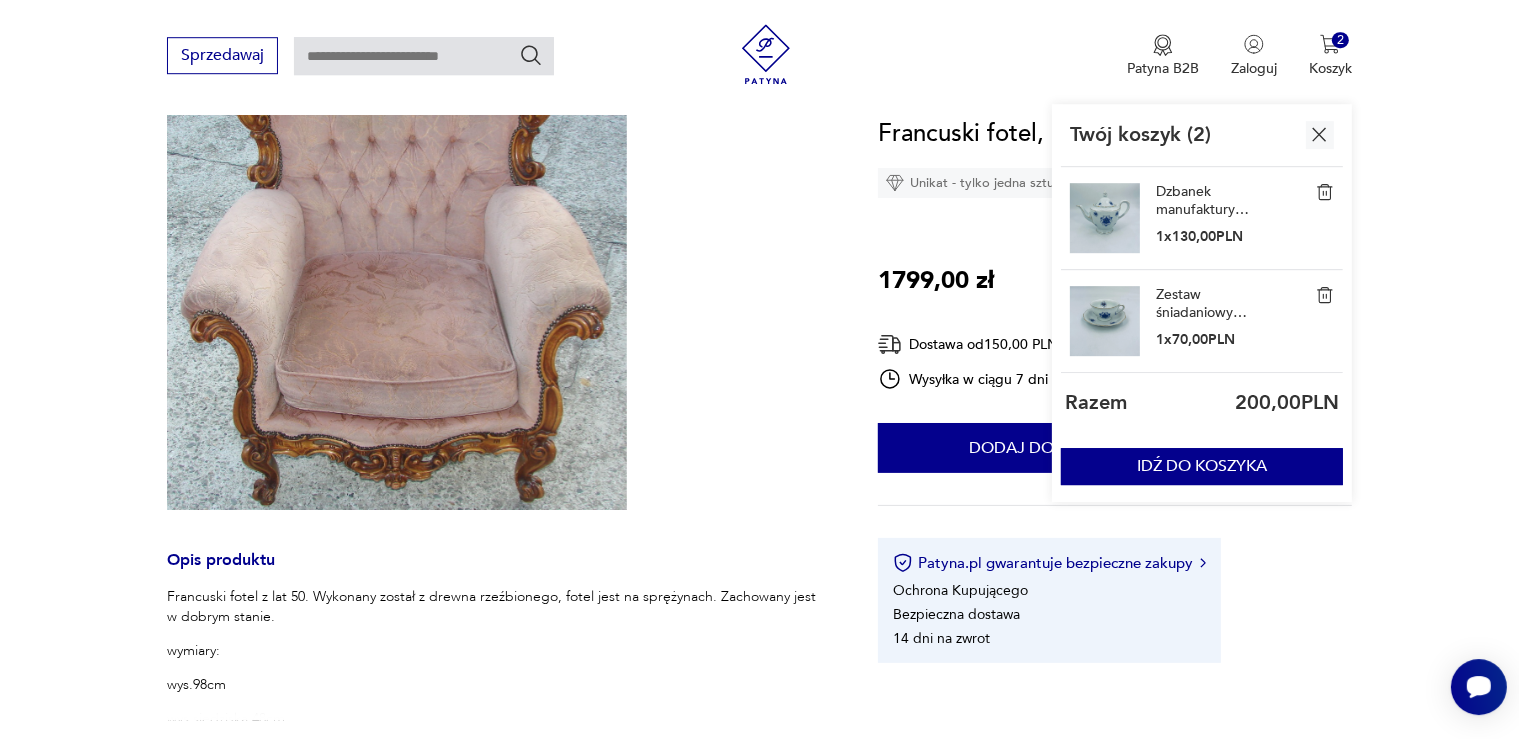 type 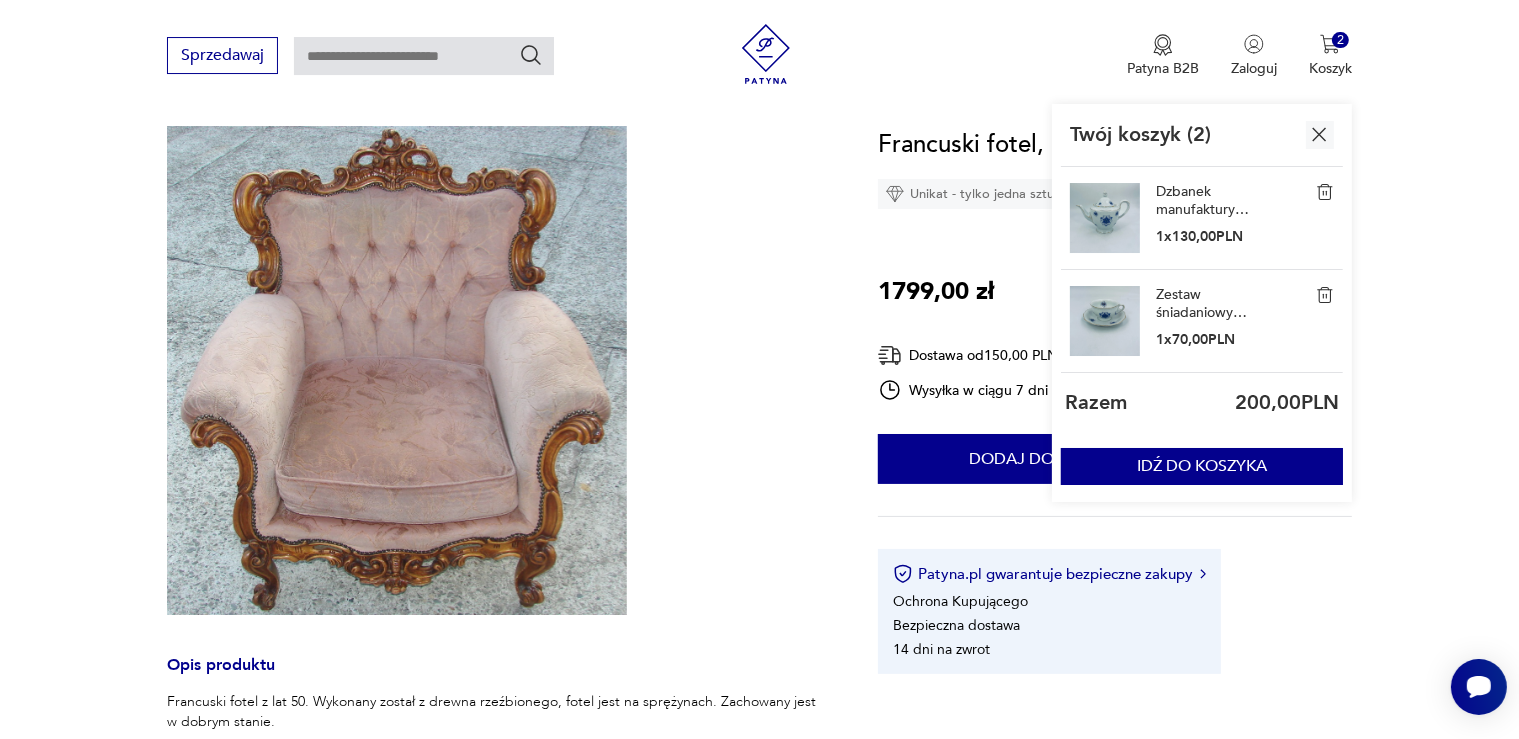 scroll, scrollTop: 203, scrollLeft: 0, axis: vertical 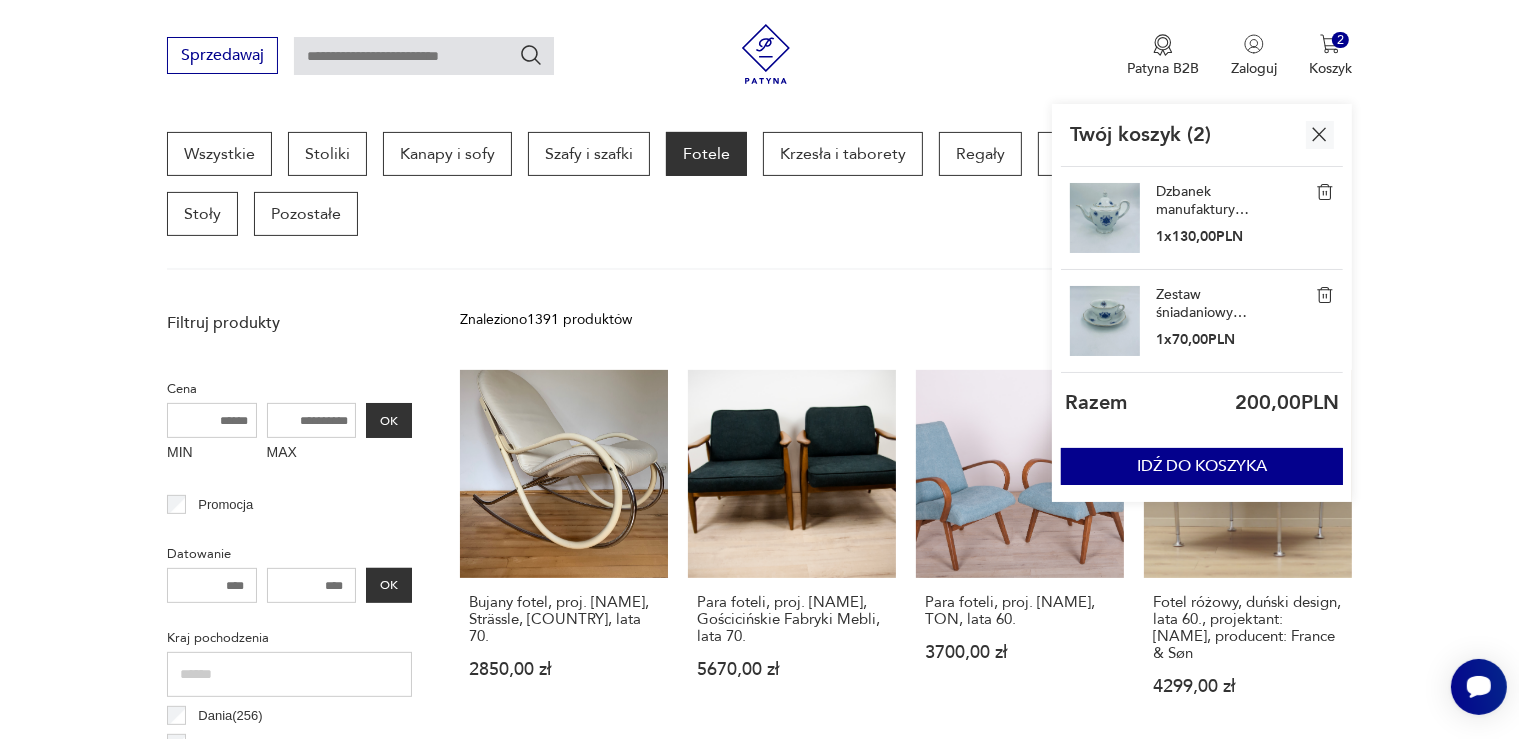 click on "MAX" at bounding box center [312, 420] 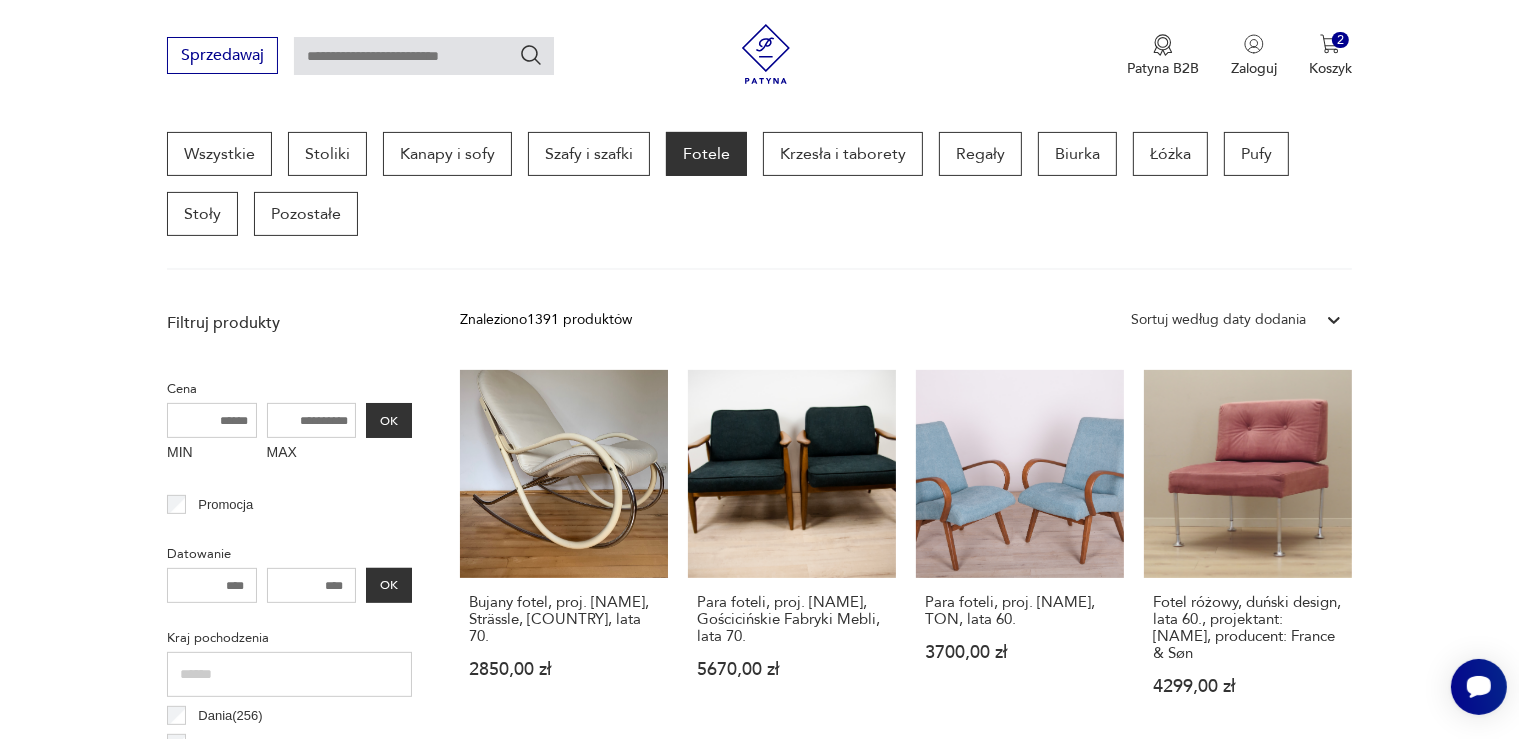 click on "MAX" at bounding box center (312, 420) 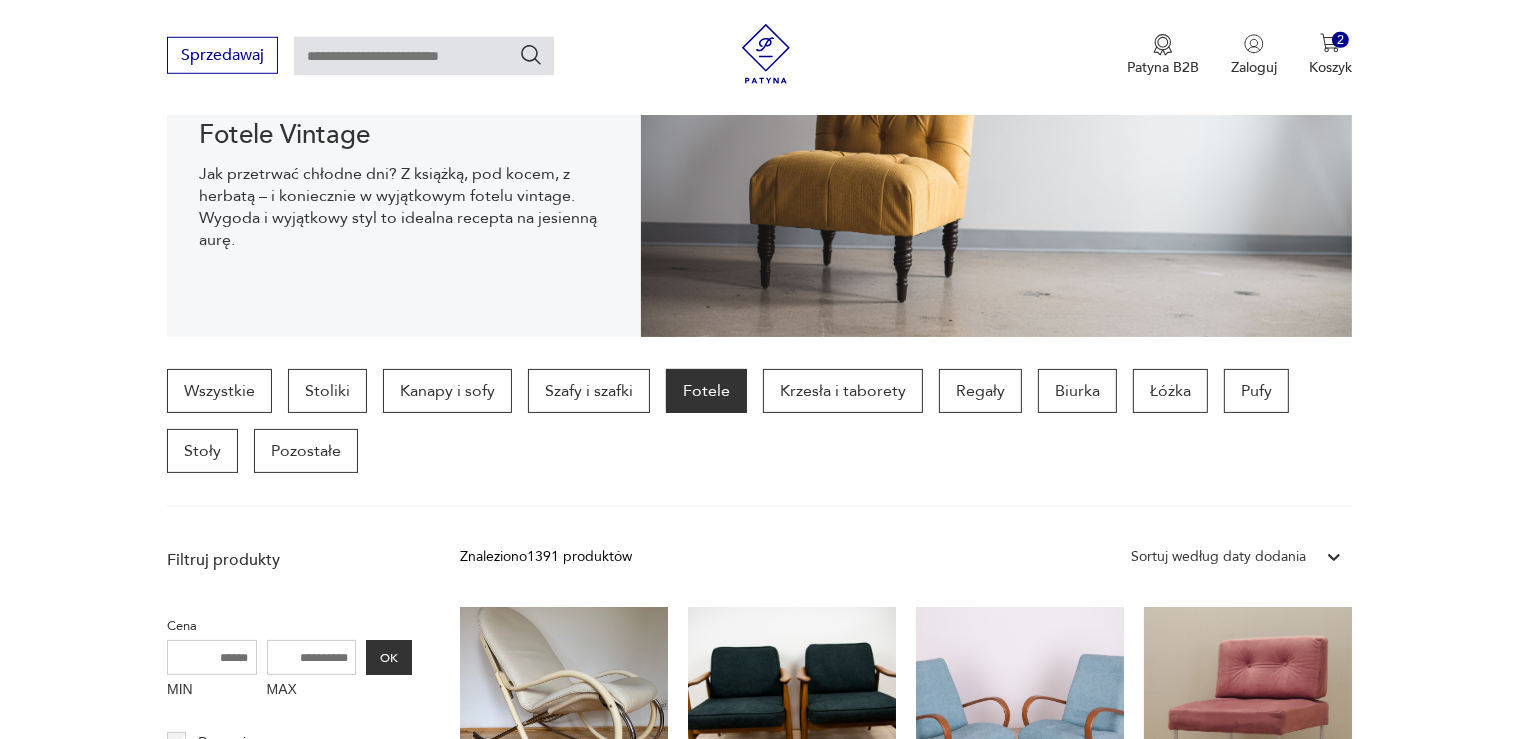 scroll, scrollTop: 345, scrollLeft: 0, axis: vertical 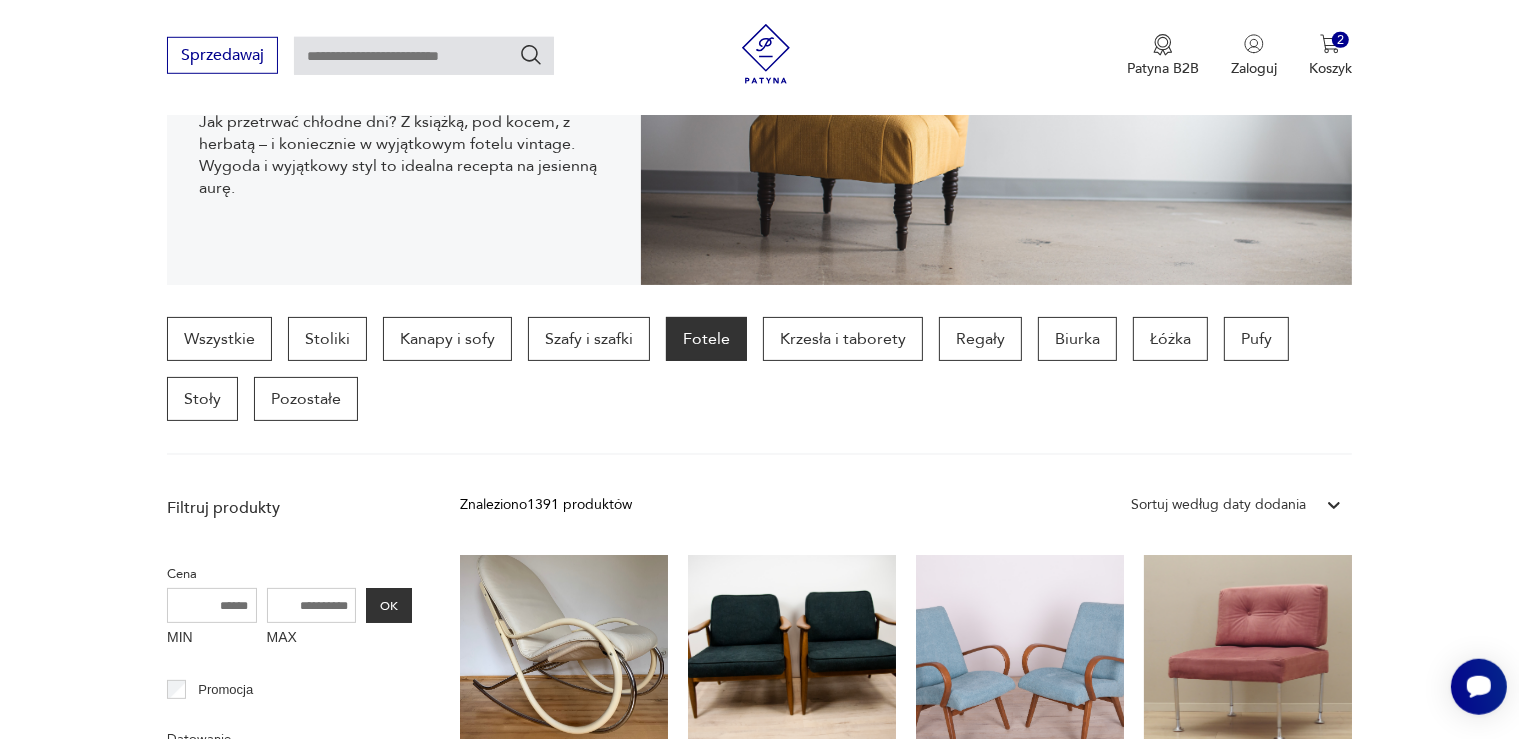 click on "MAX" at bounding box center [312, 605] 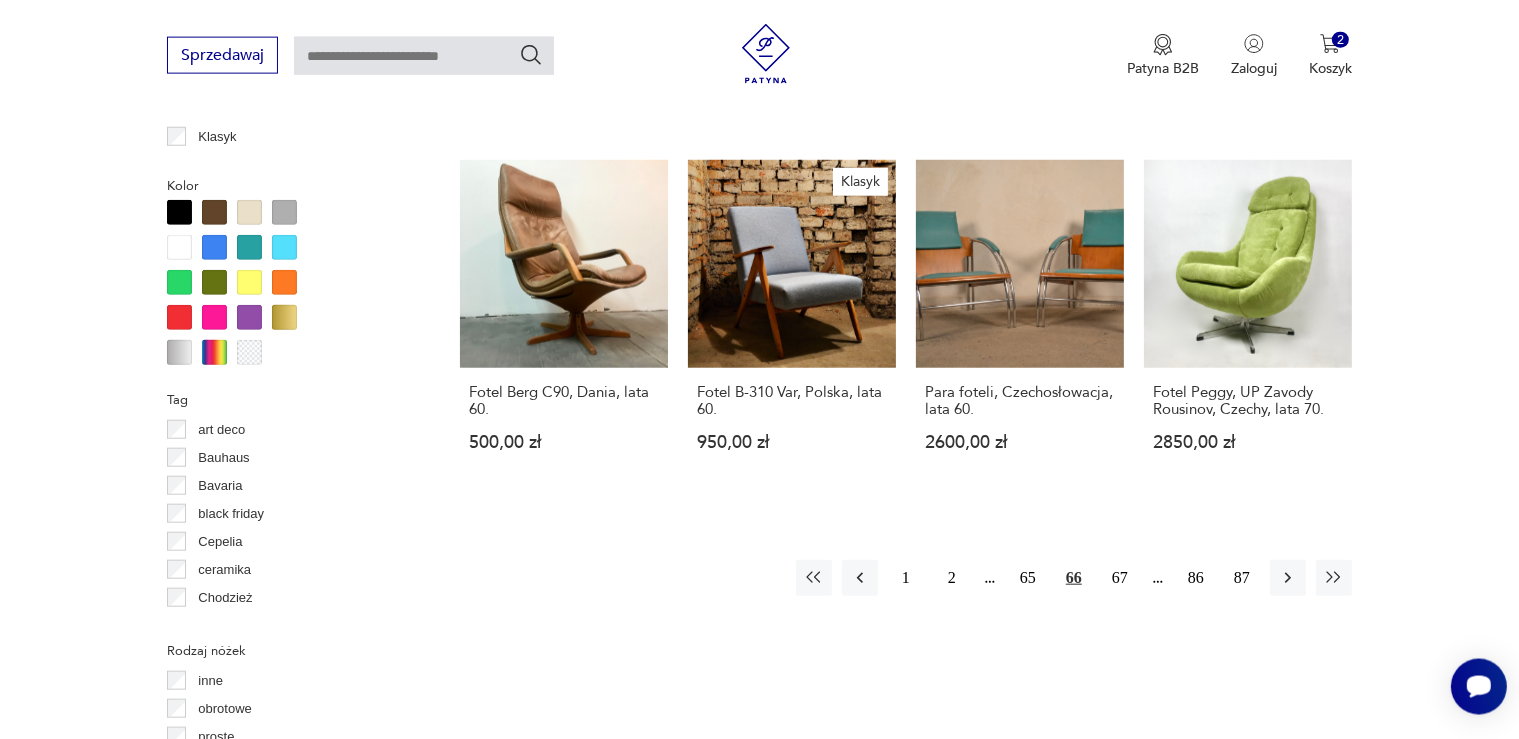 scroll, scrollTop: 1882, scrollLeft: 0, axis: vertical 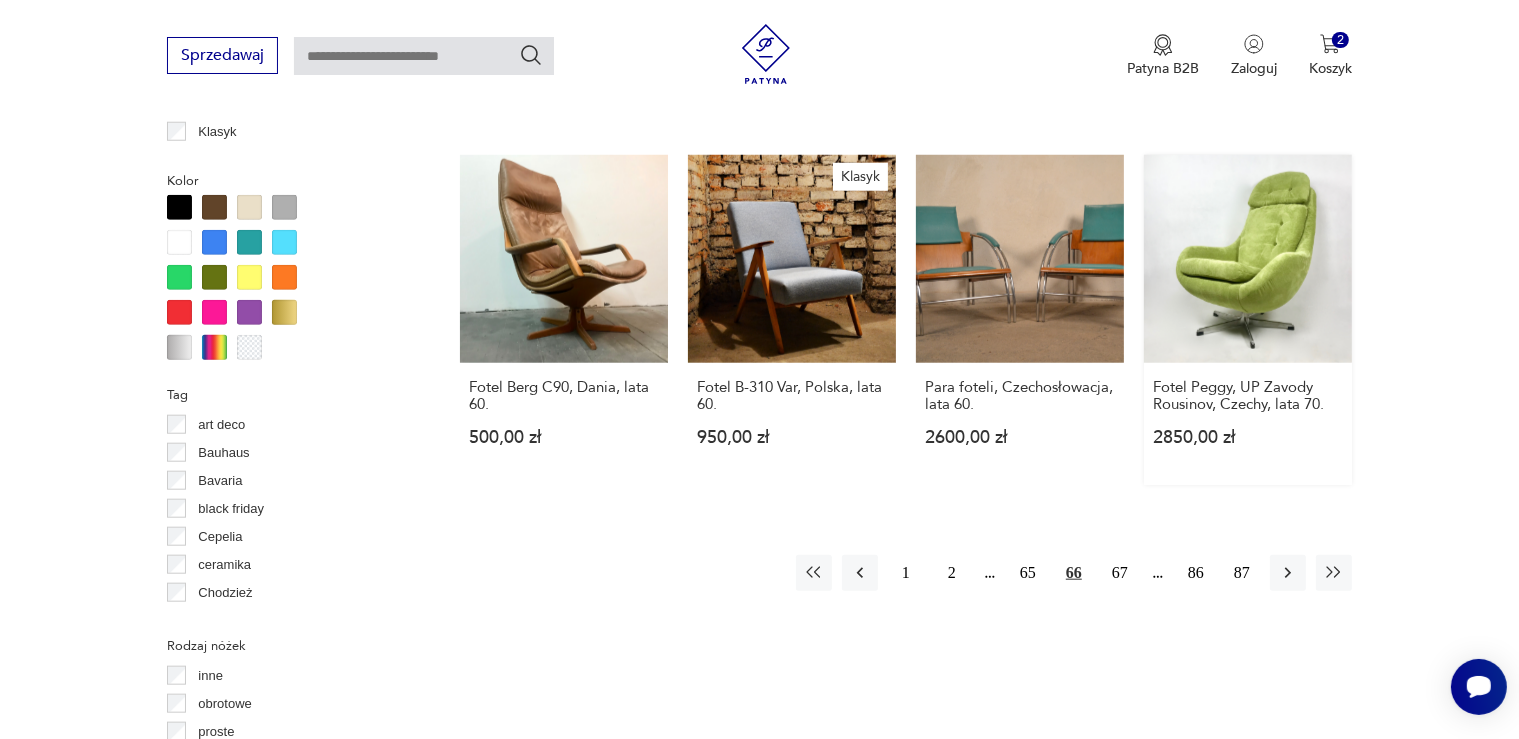 click on "Fotel Peggy, UP Zavody Rousinov, Czechy, lata 70. 2850,00 zł" at bounding box center [1248, 320] 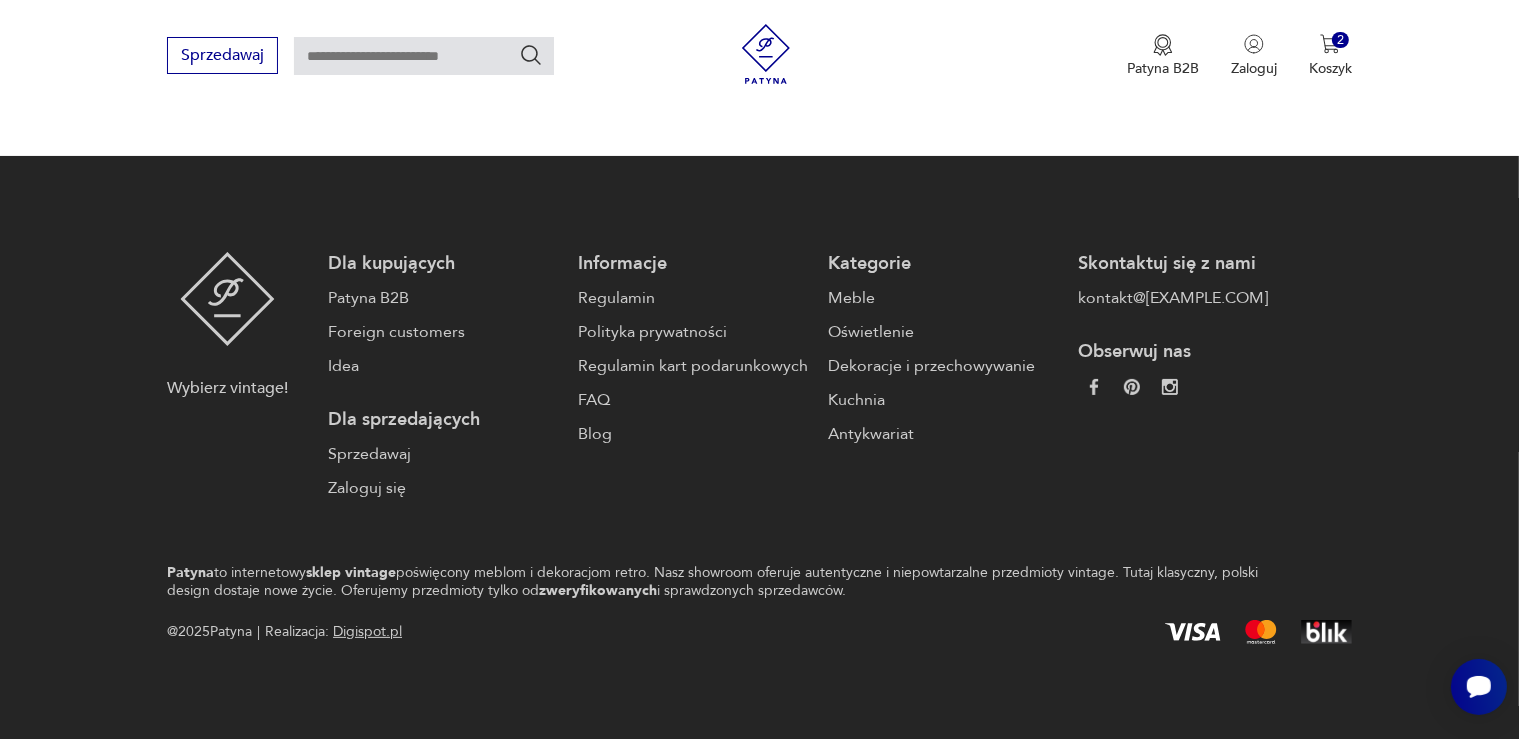 scroll, scrollTop: 0, scrollLeft: 0, axis: both 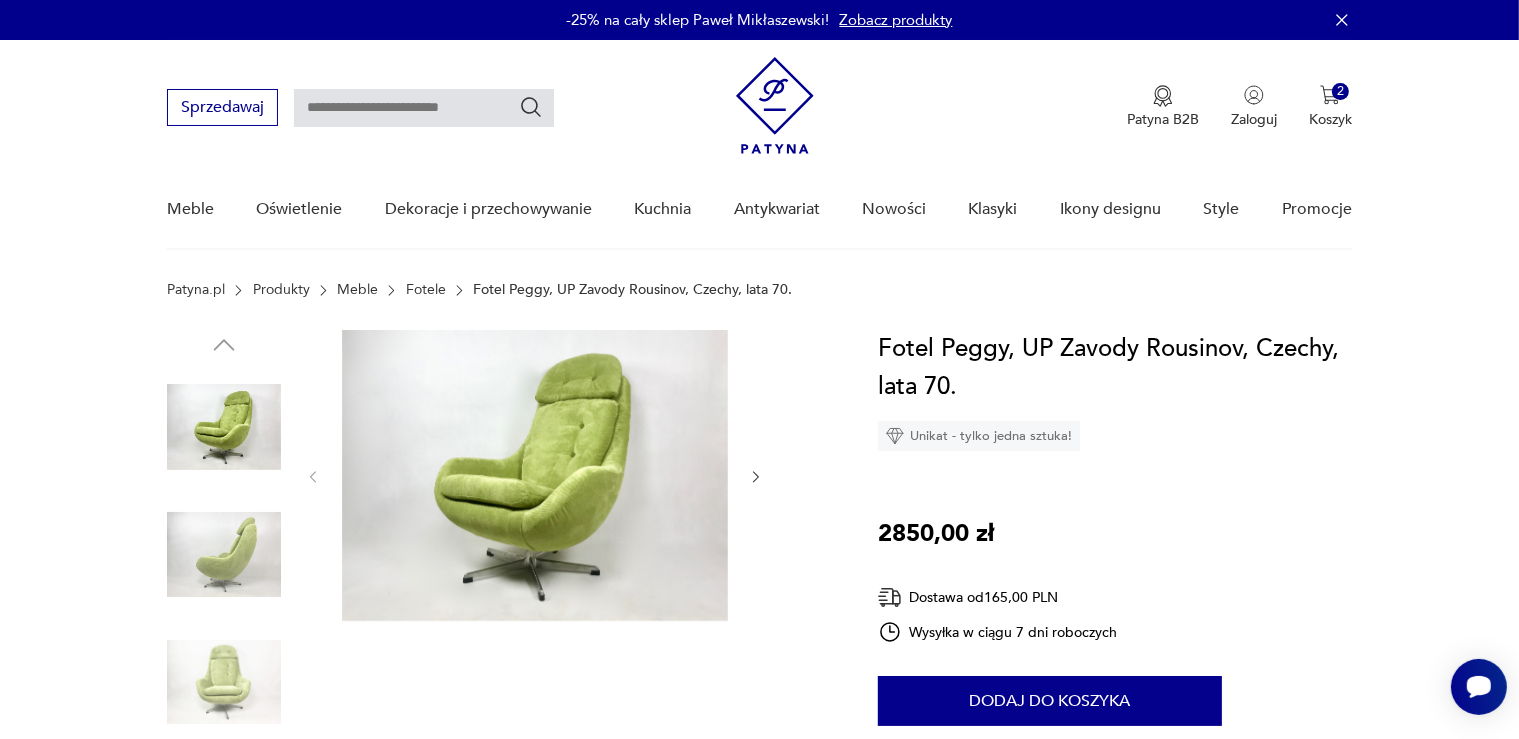 click 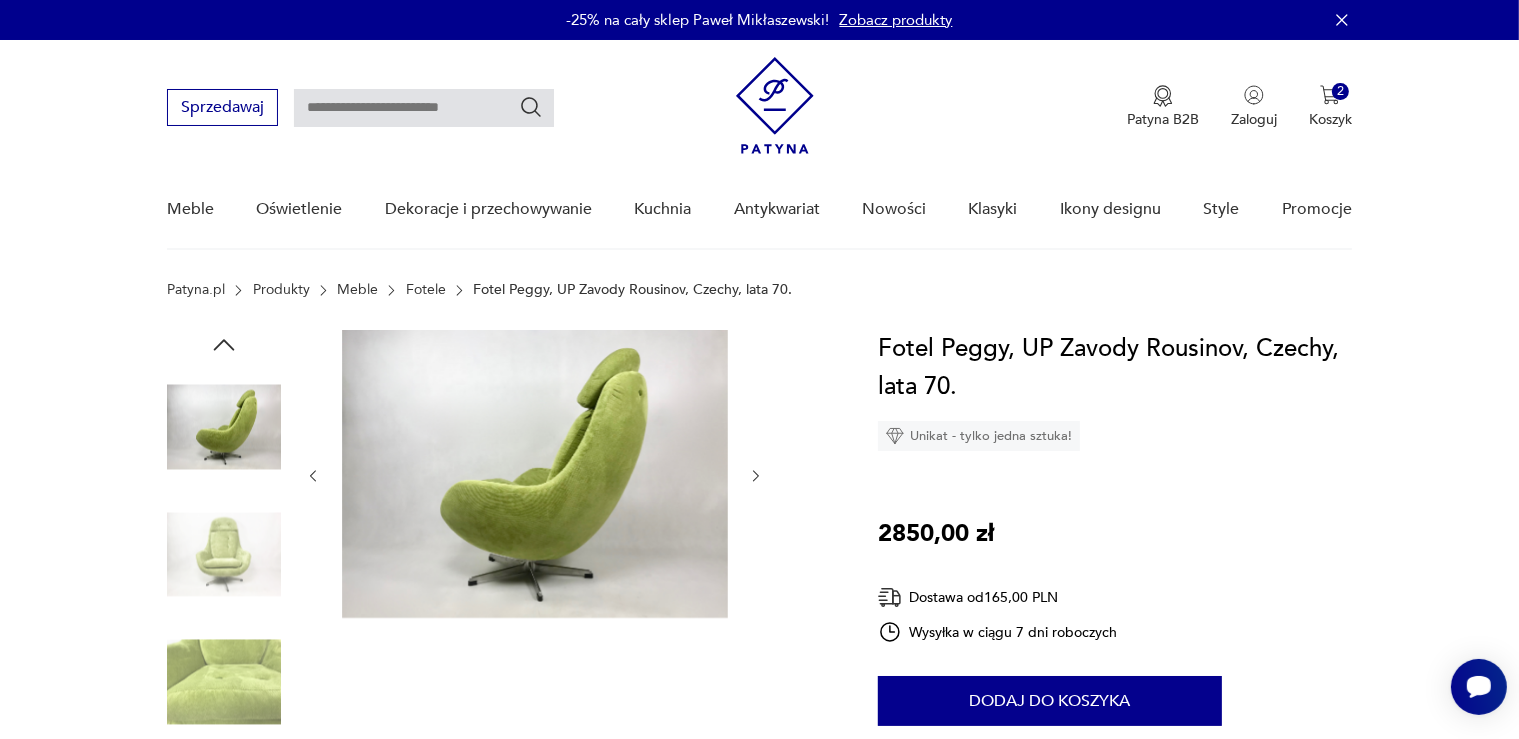 click 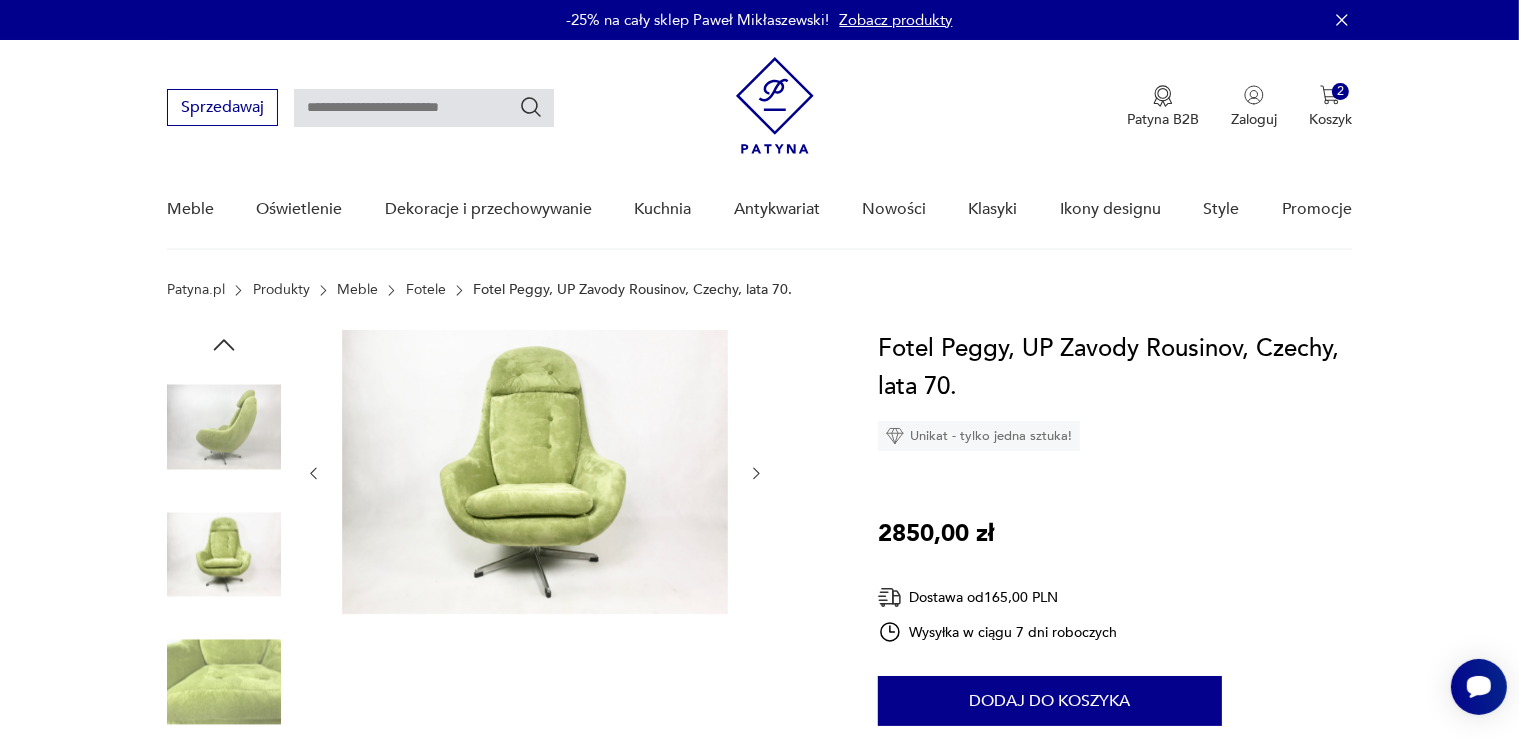 click 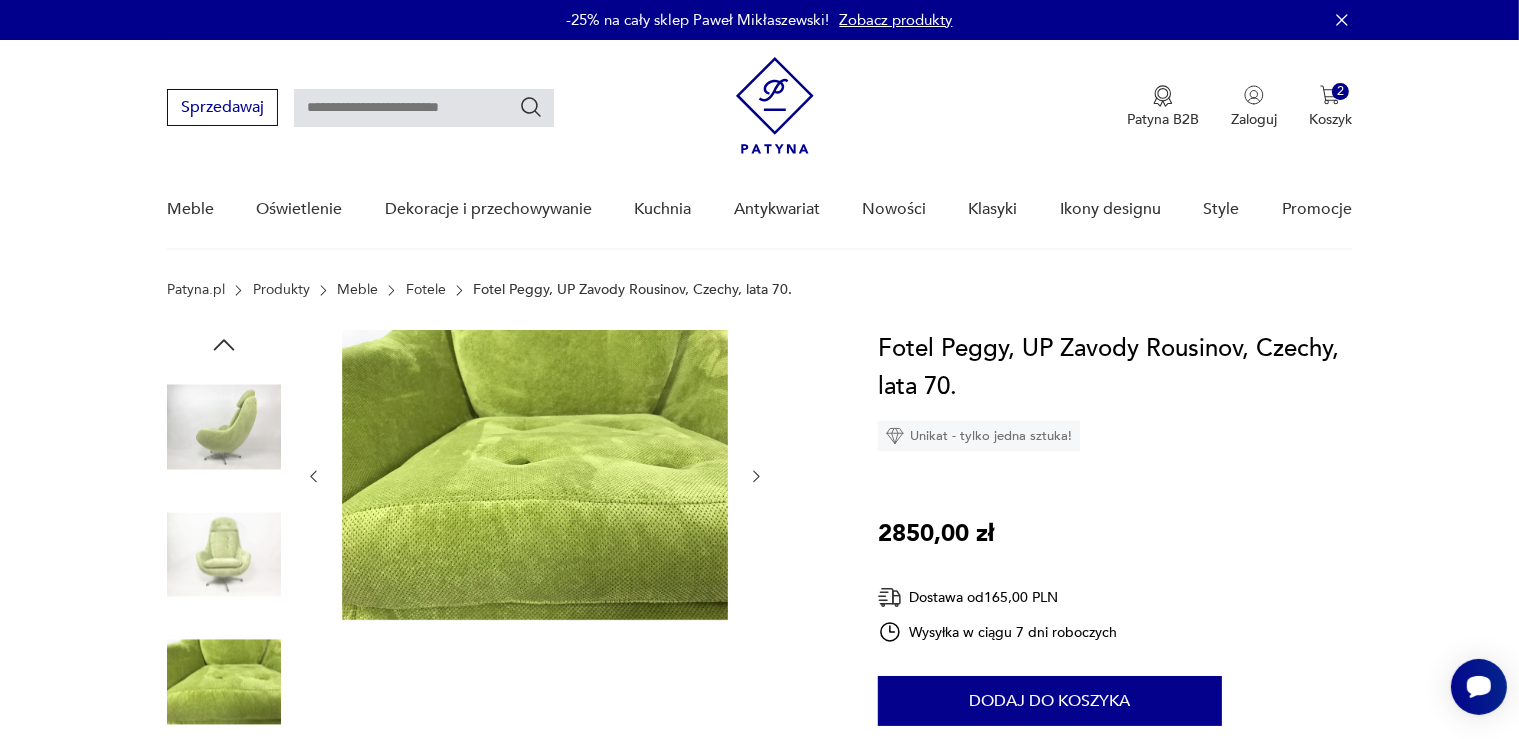 click at bounding box center [535, 475] 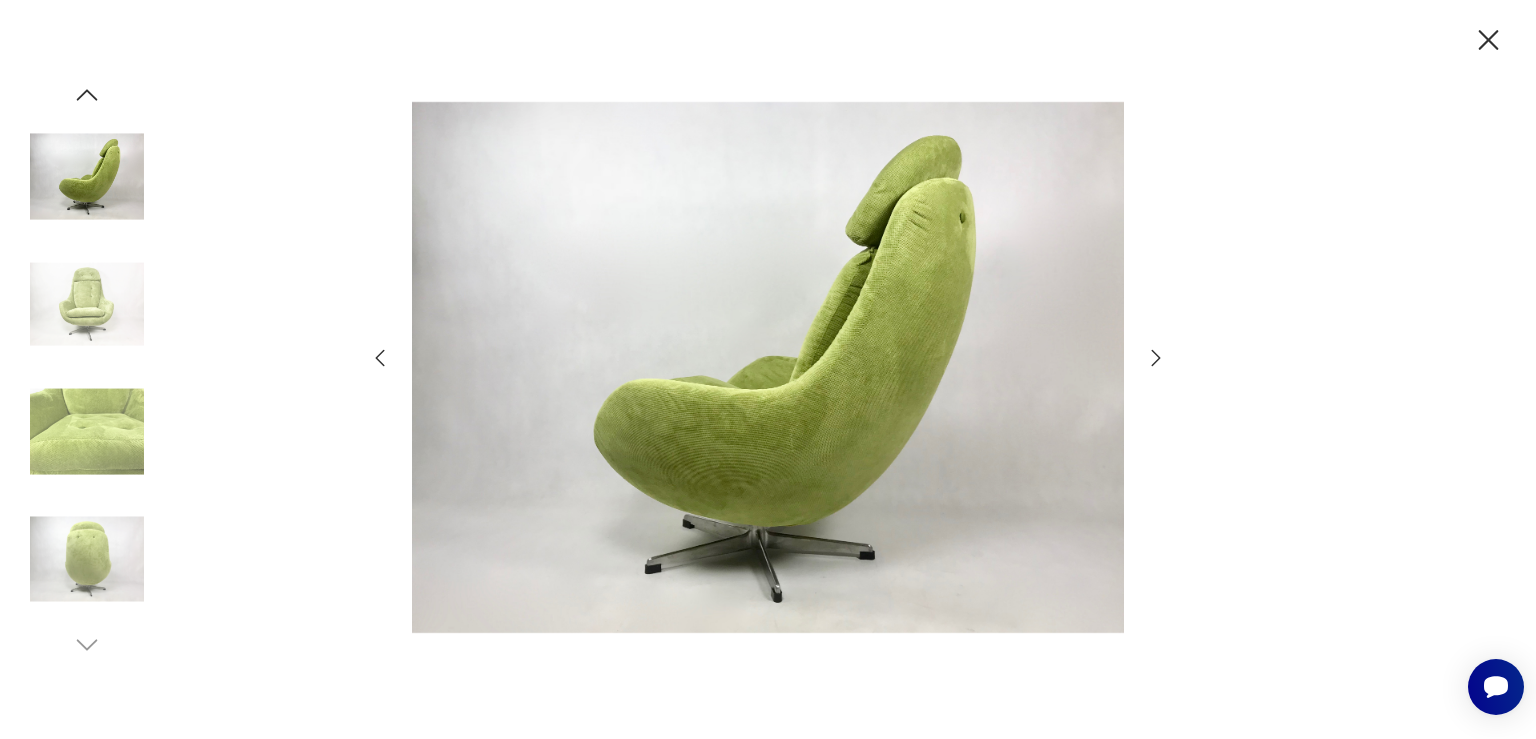 click at bounding box center [768, 367] 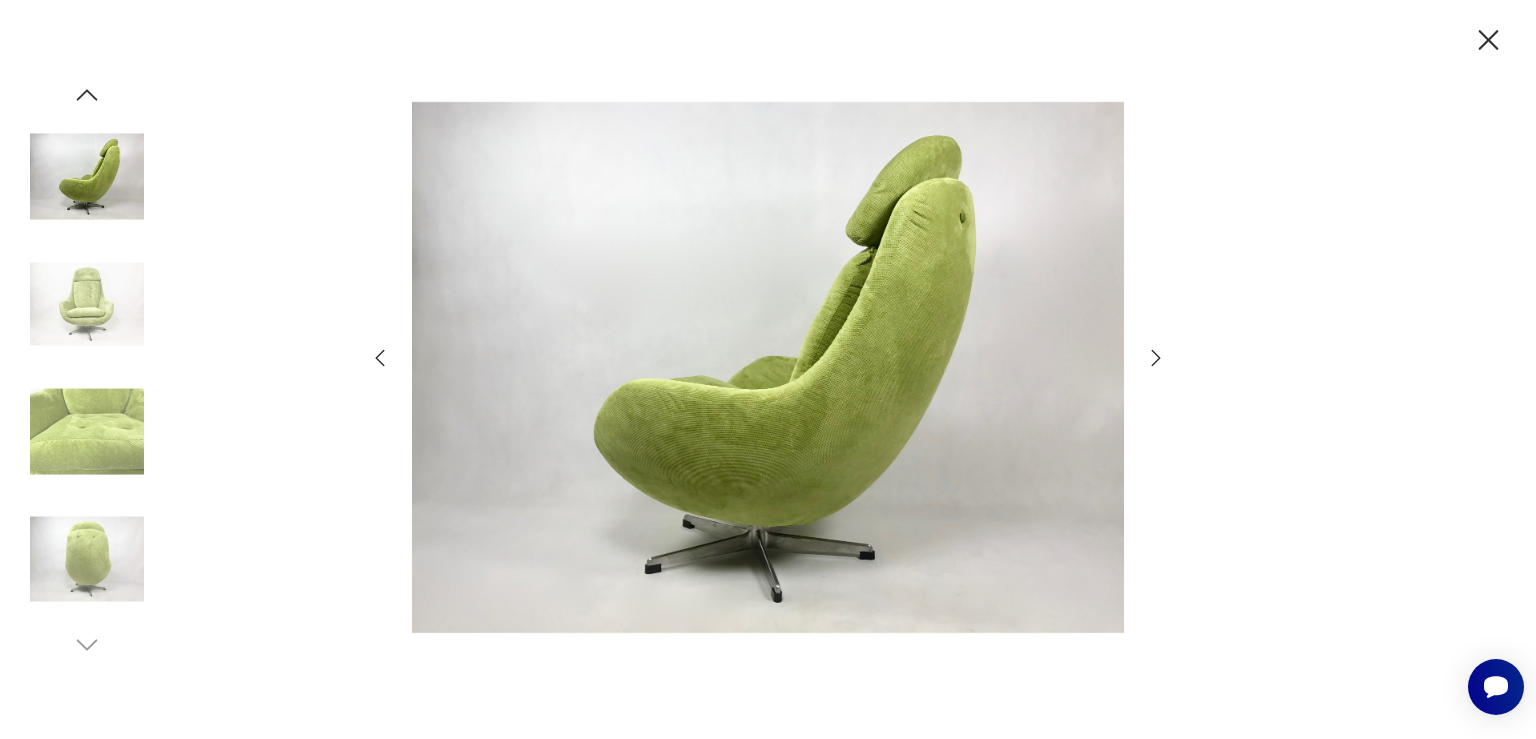 click 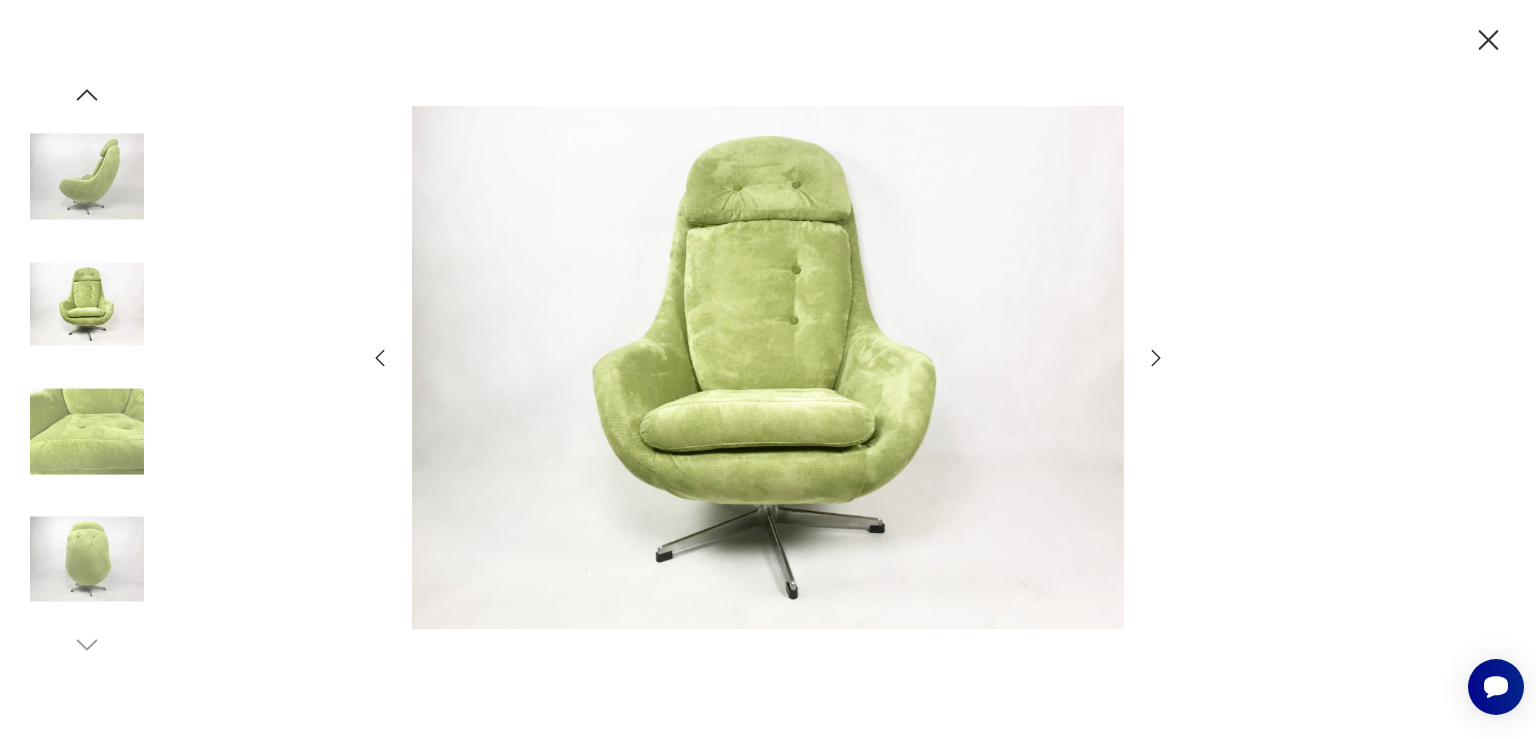 click 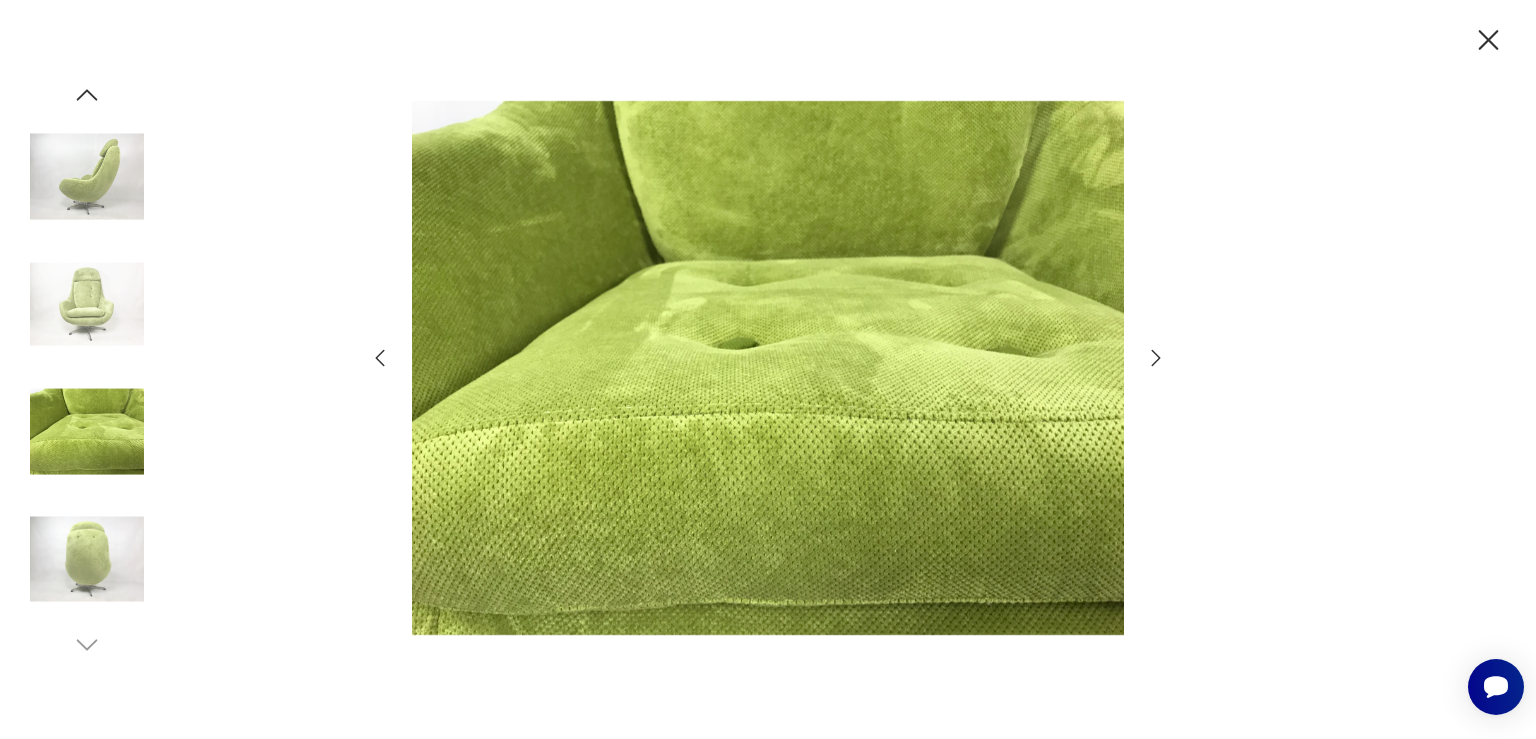 click 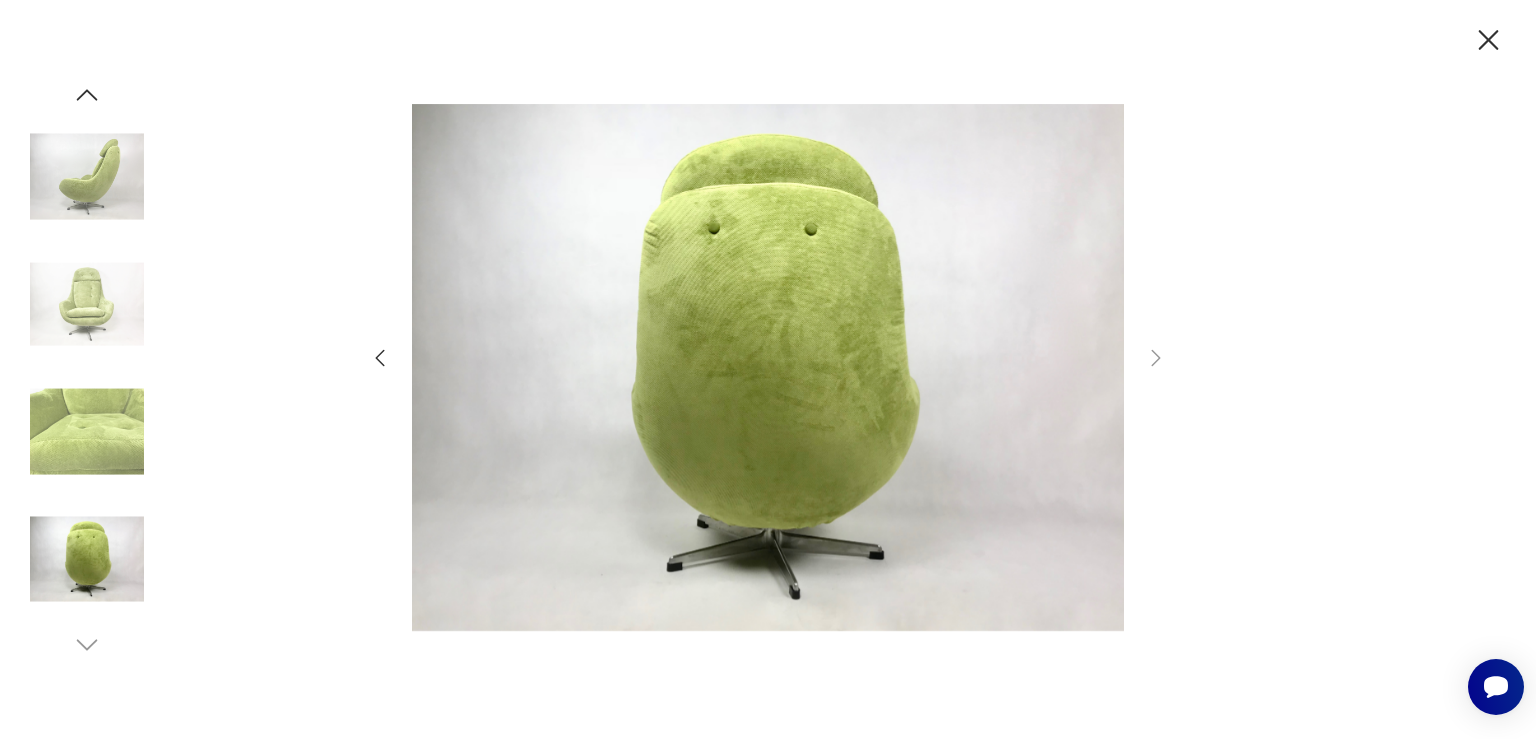 click 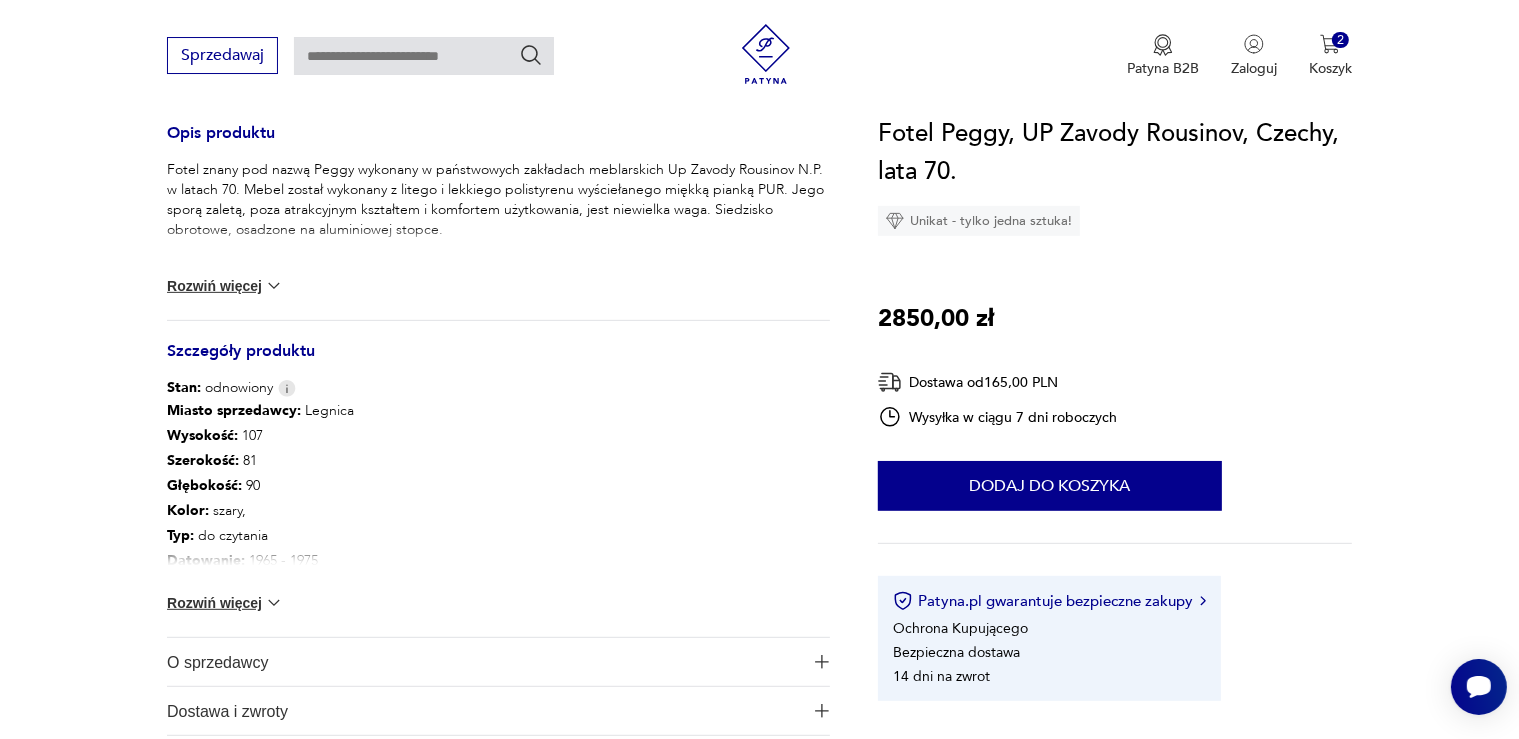 scroll, scrollTop: 828, scrollLeft: 0, axis: vertical 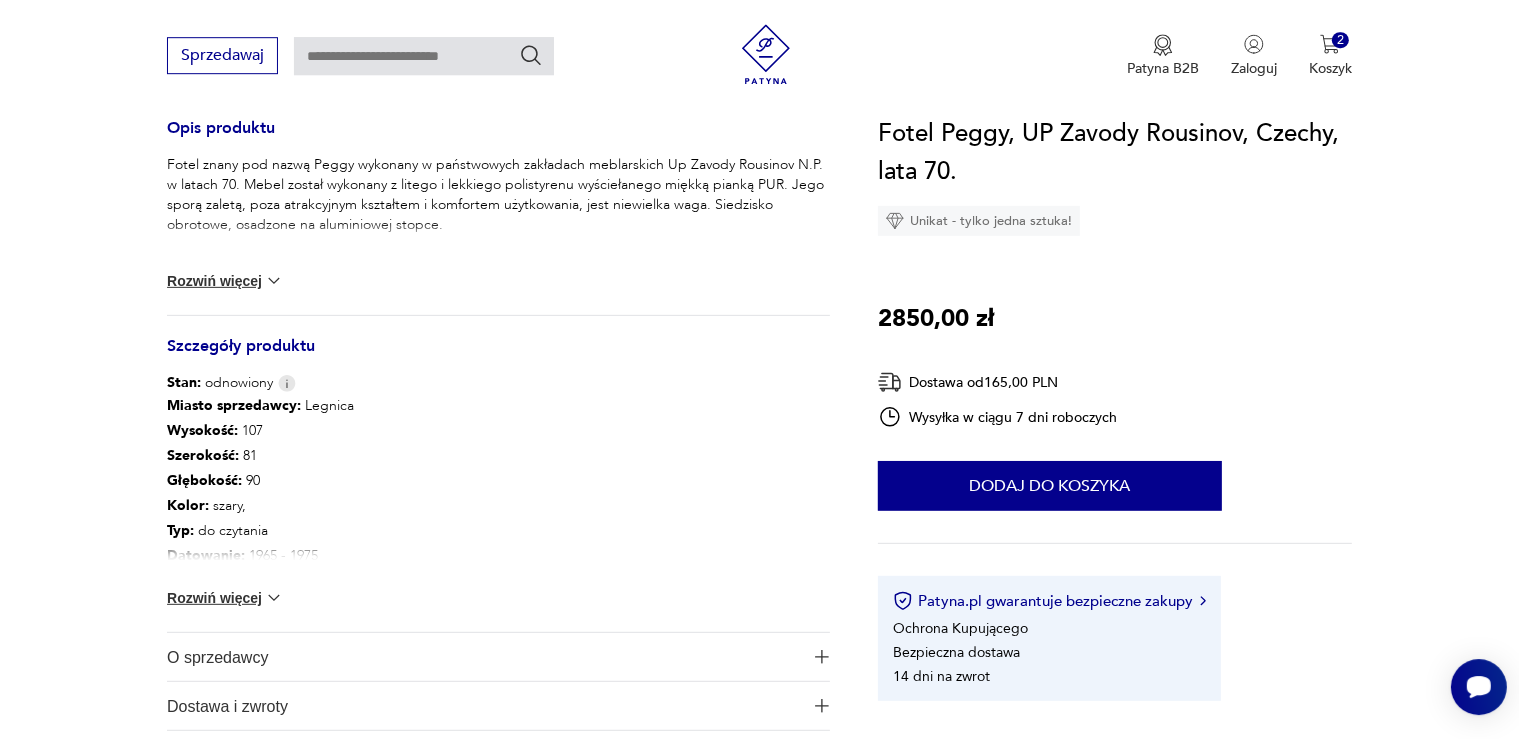 click at bounding box center [274, 281] 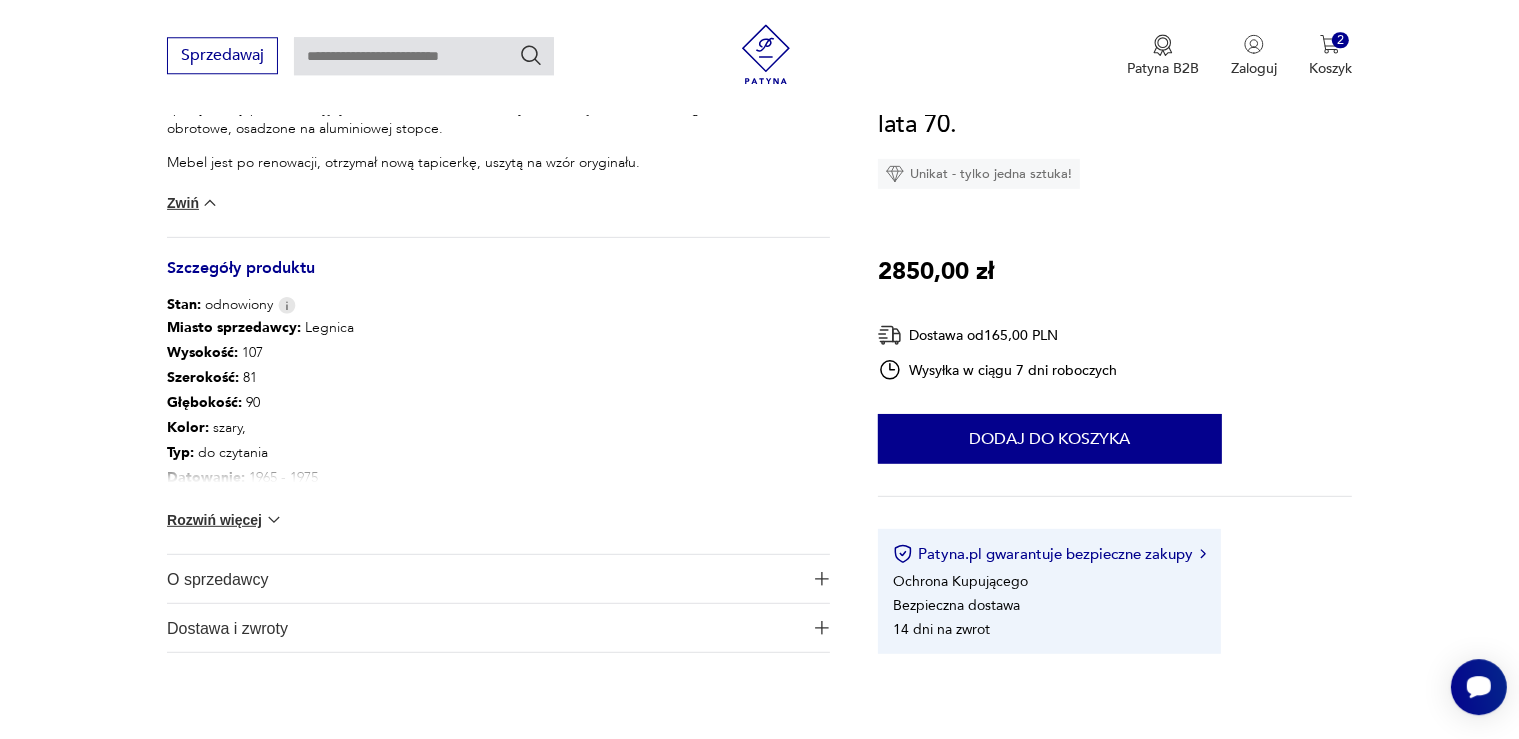 scroll, scrollTop: 976, scrollLeft: 0, axis: vertical 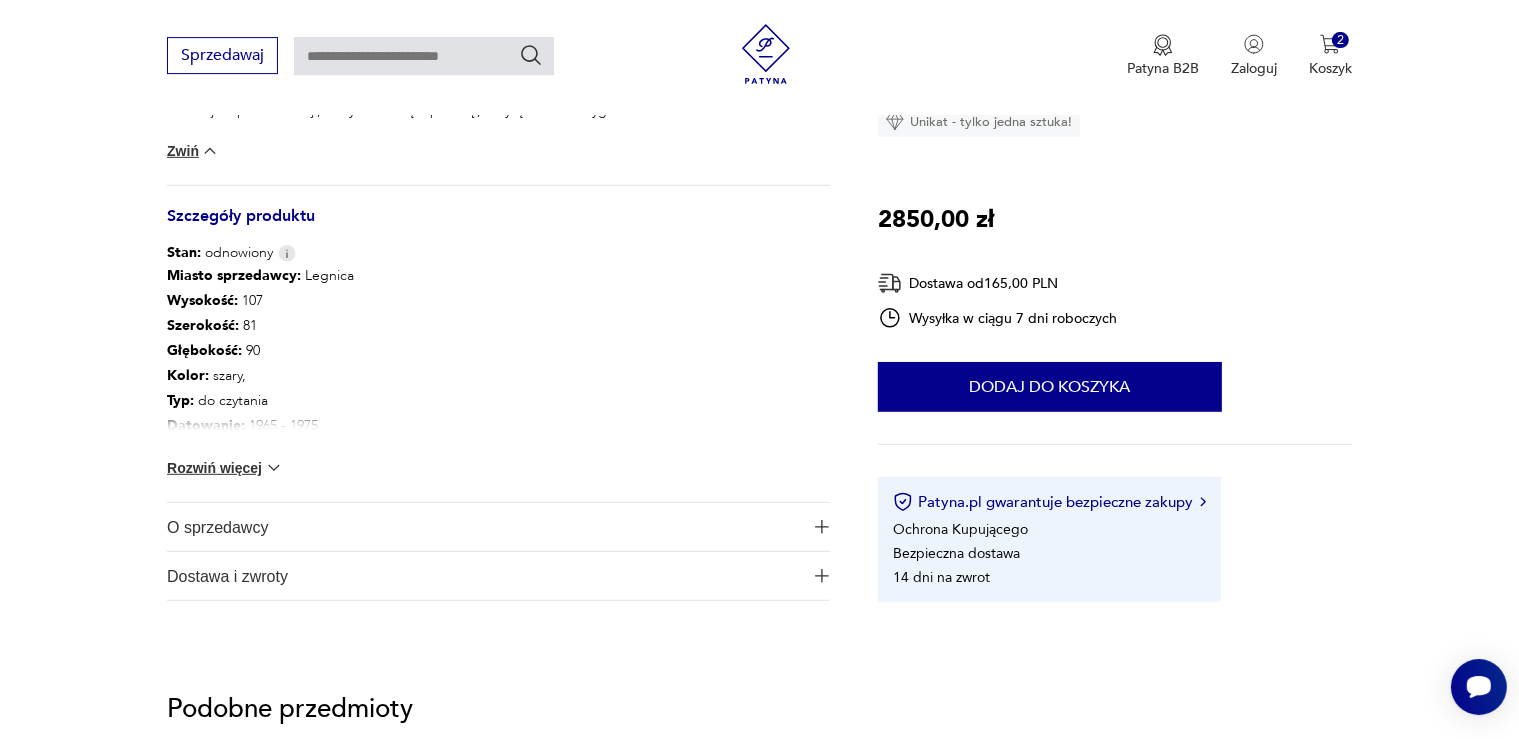 click at bounding box center (274, 468) 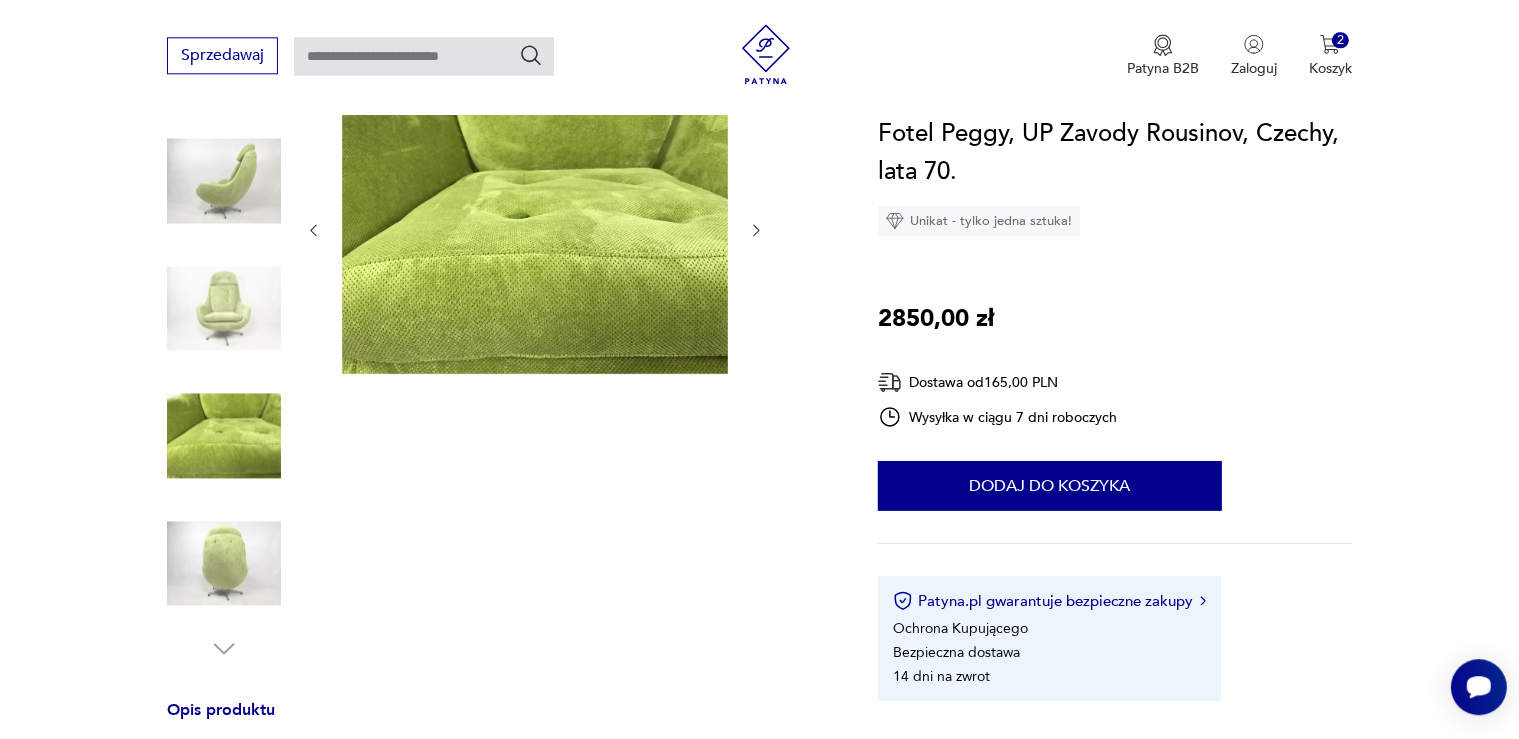 scroll, scrollTop: 34, scrollLeft: 0, axis: vertical 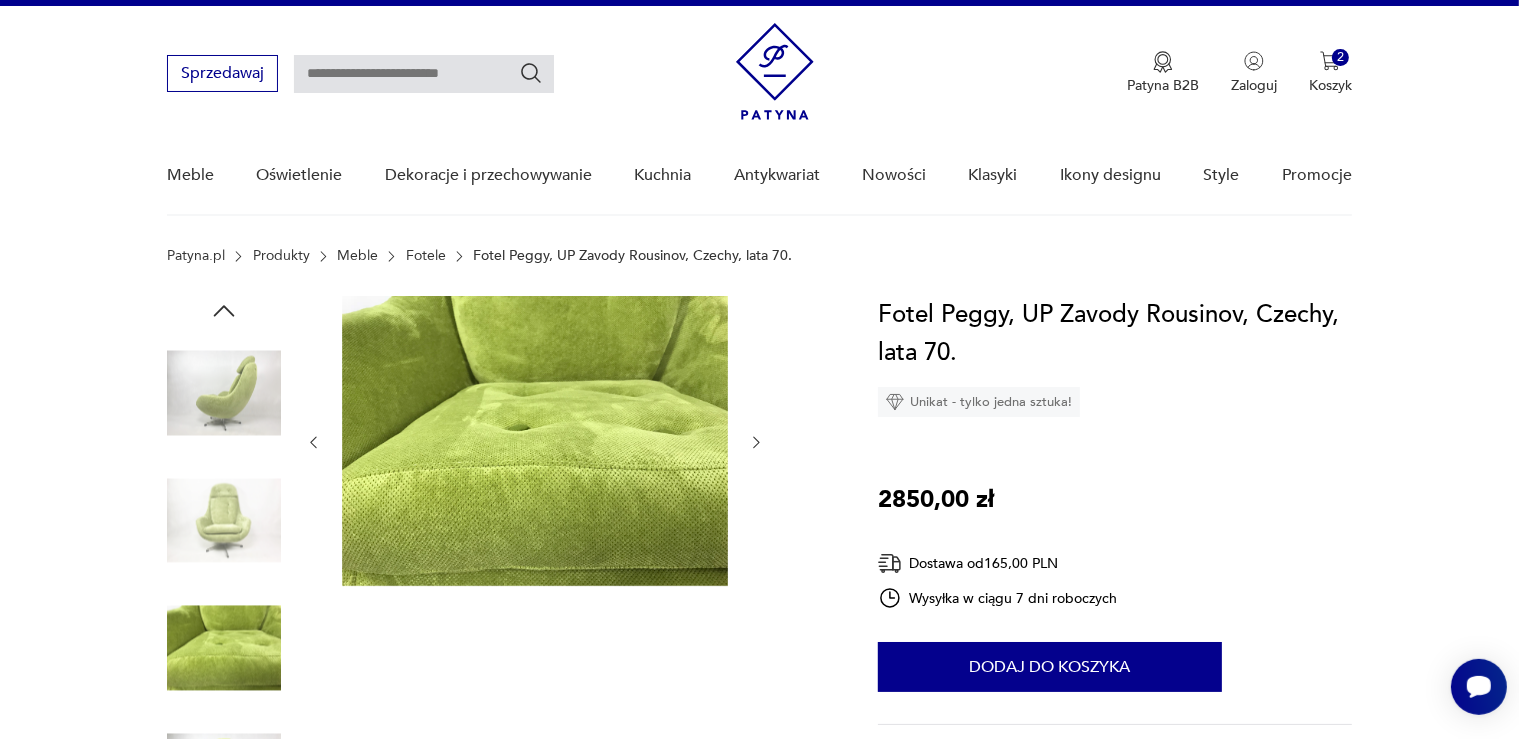 click 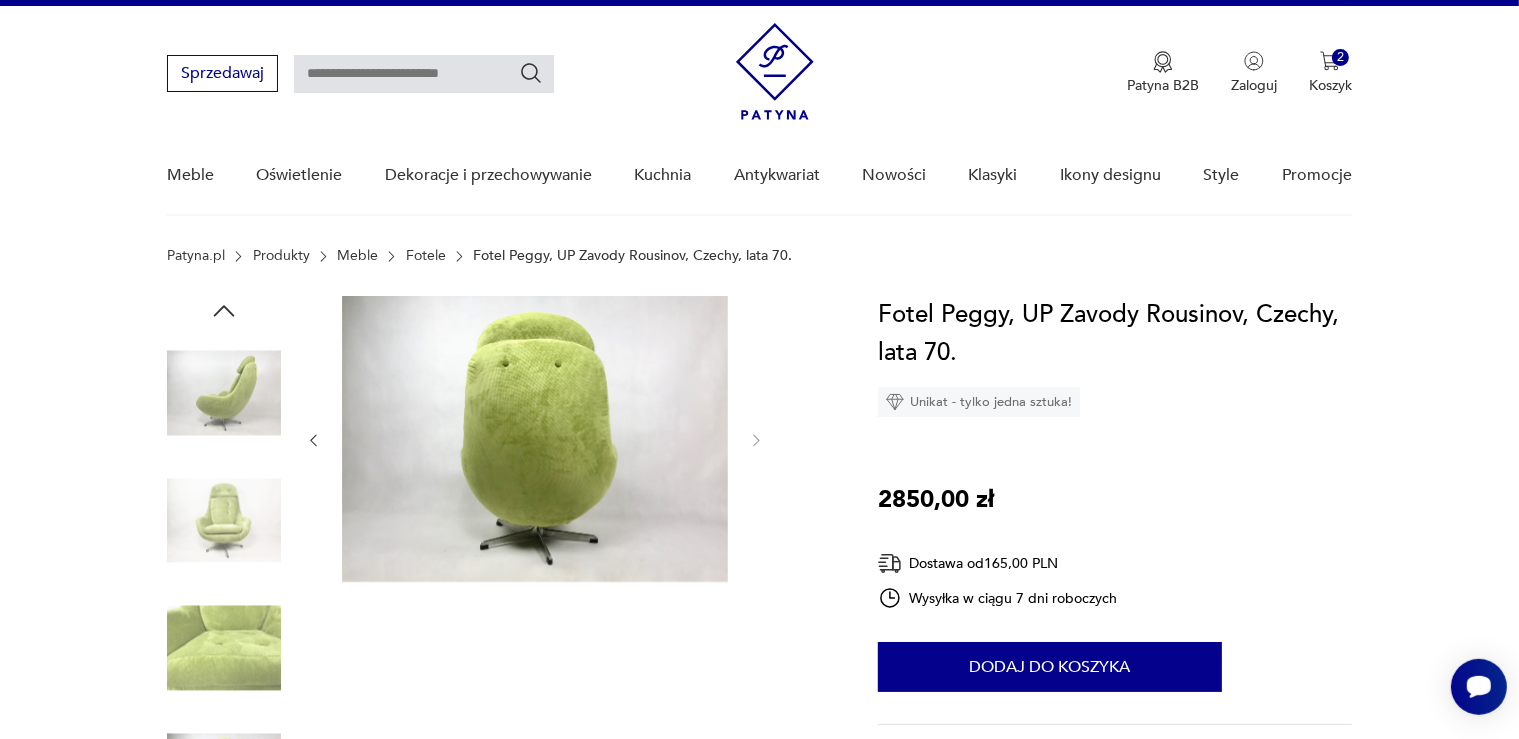 click at bounding box center [224, 521] 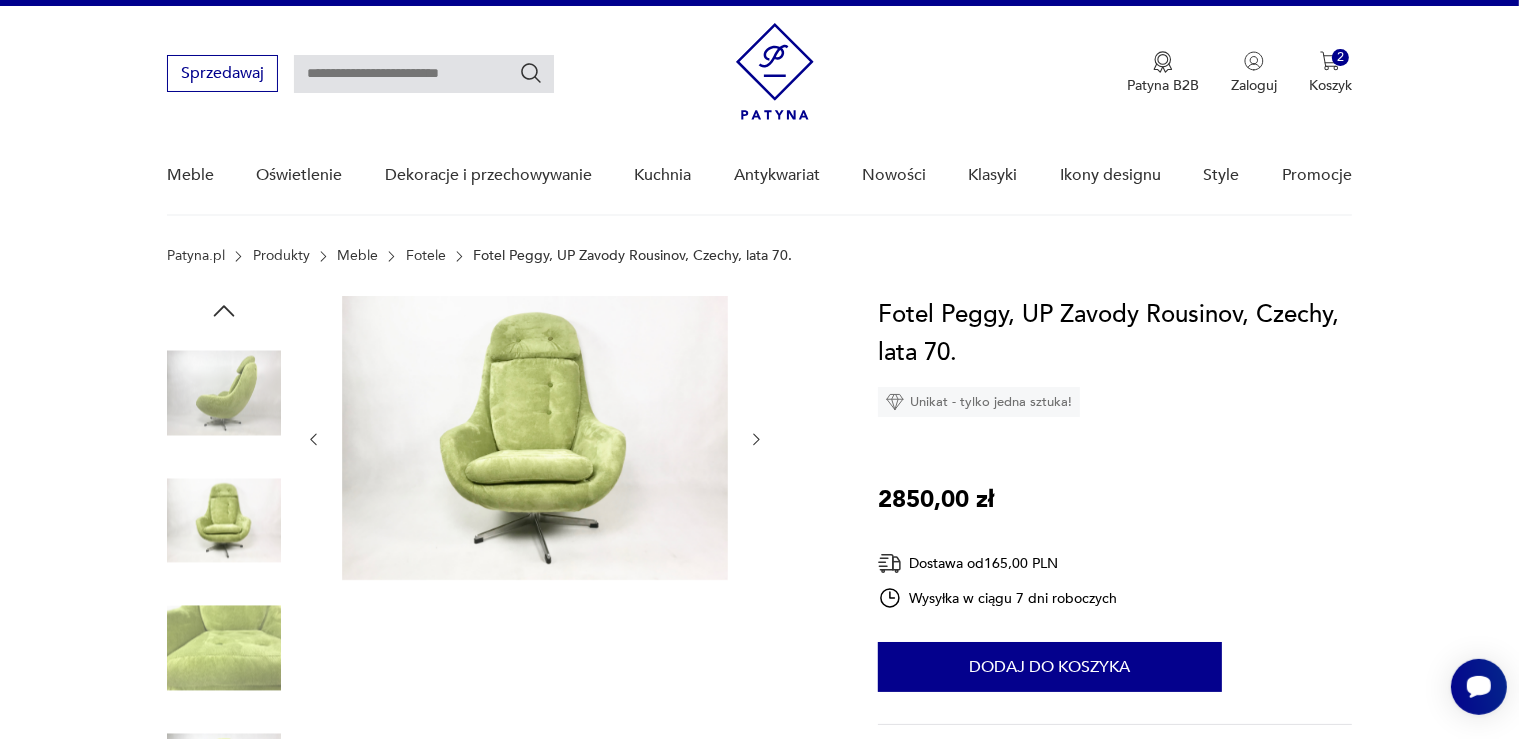 click at bounding box center [224, 648] 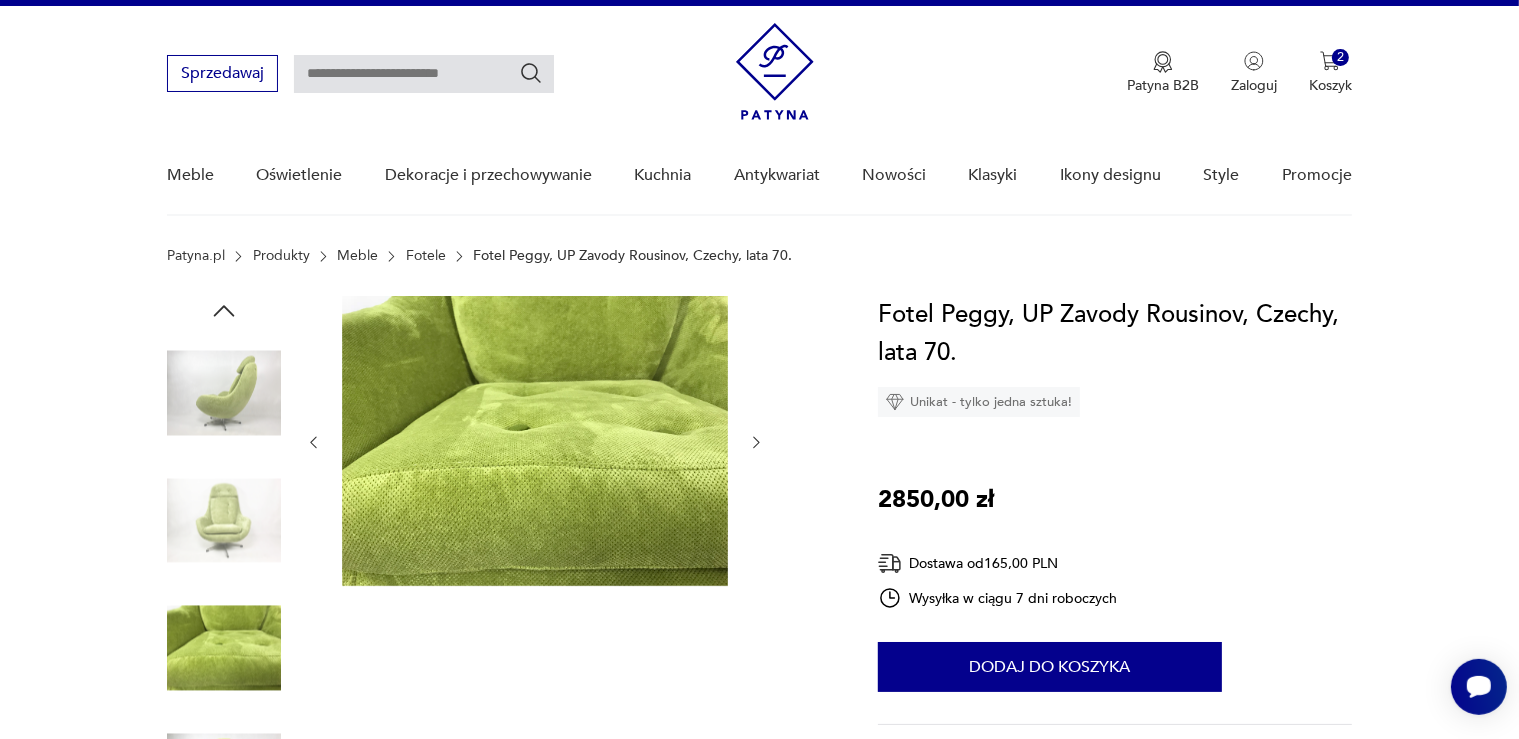 click at bounding box center (535, 441) 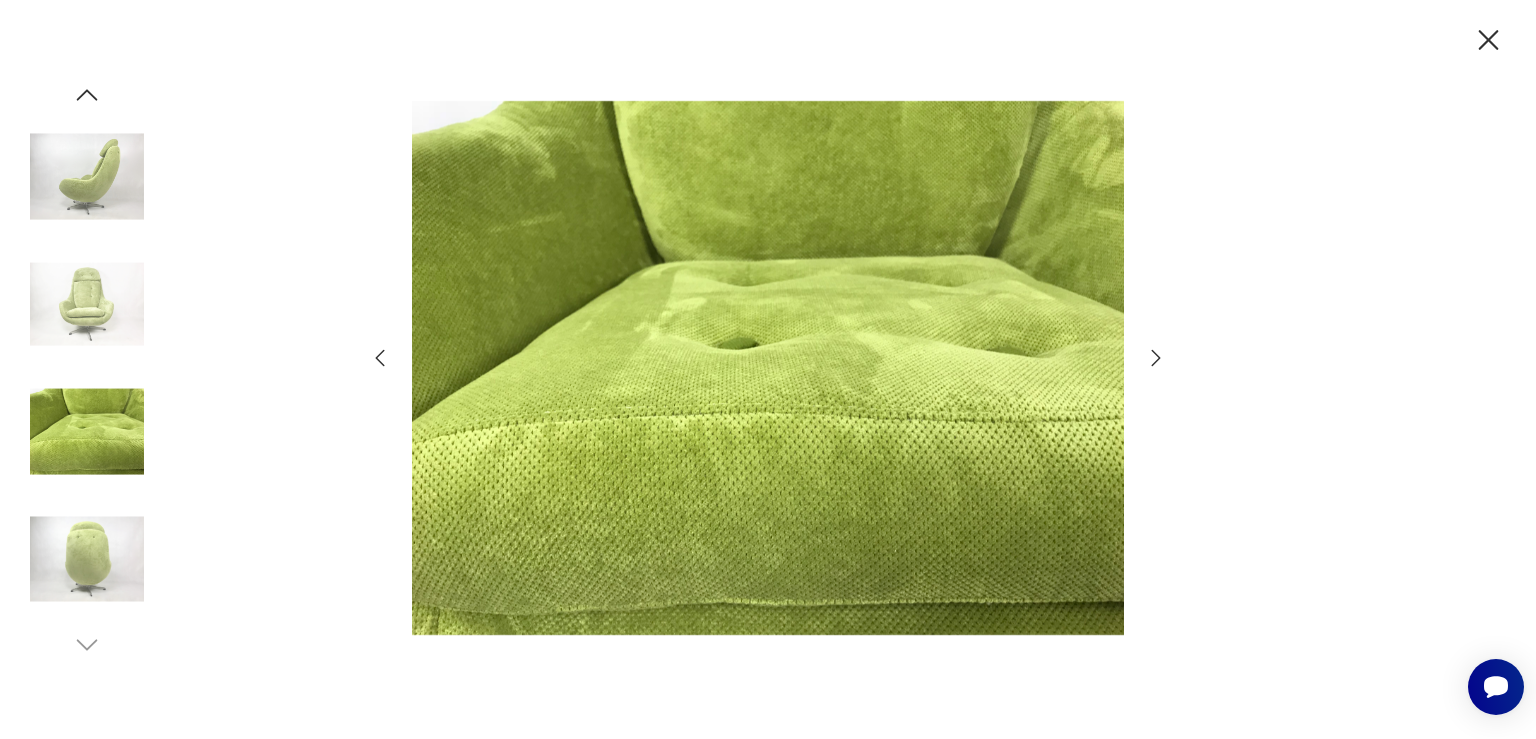 click 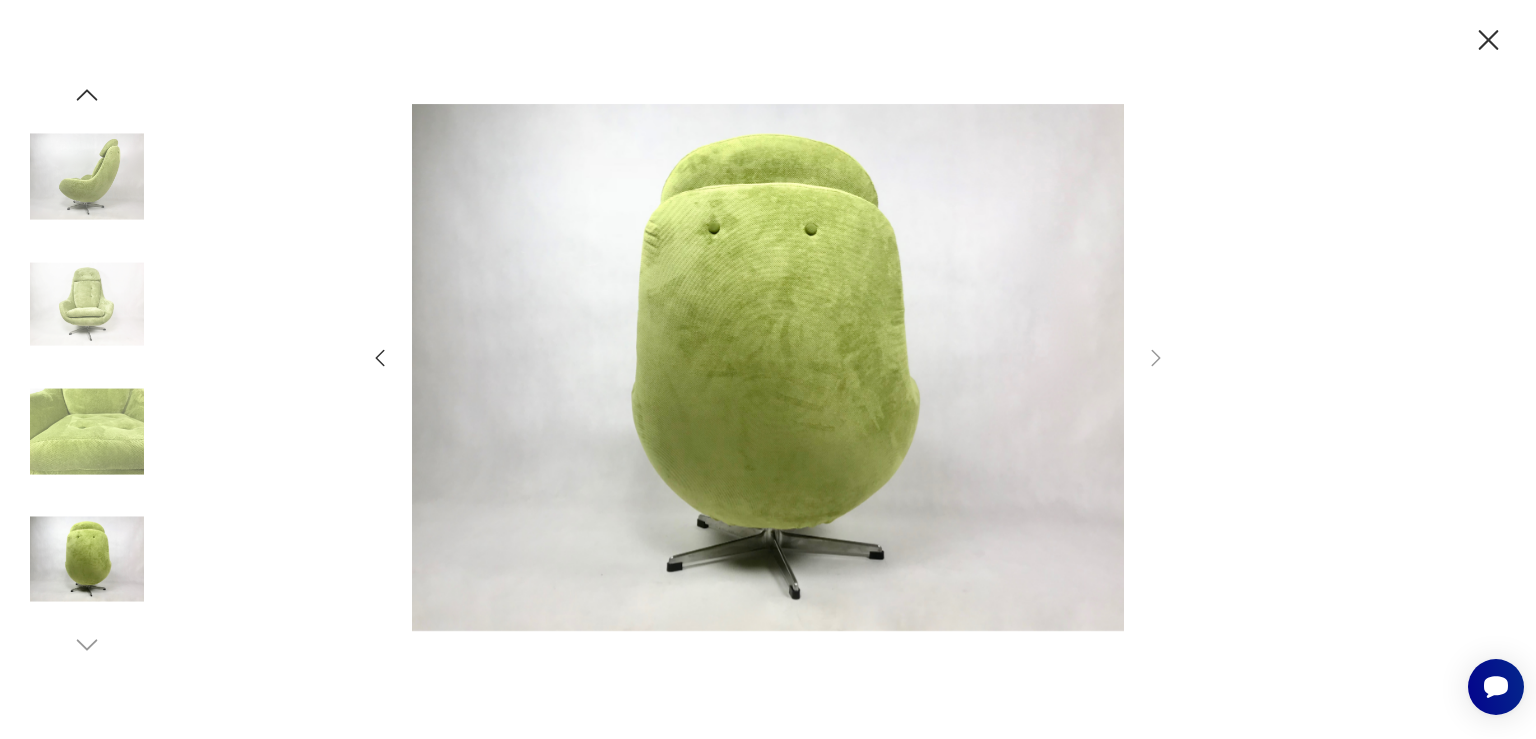 click 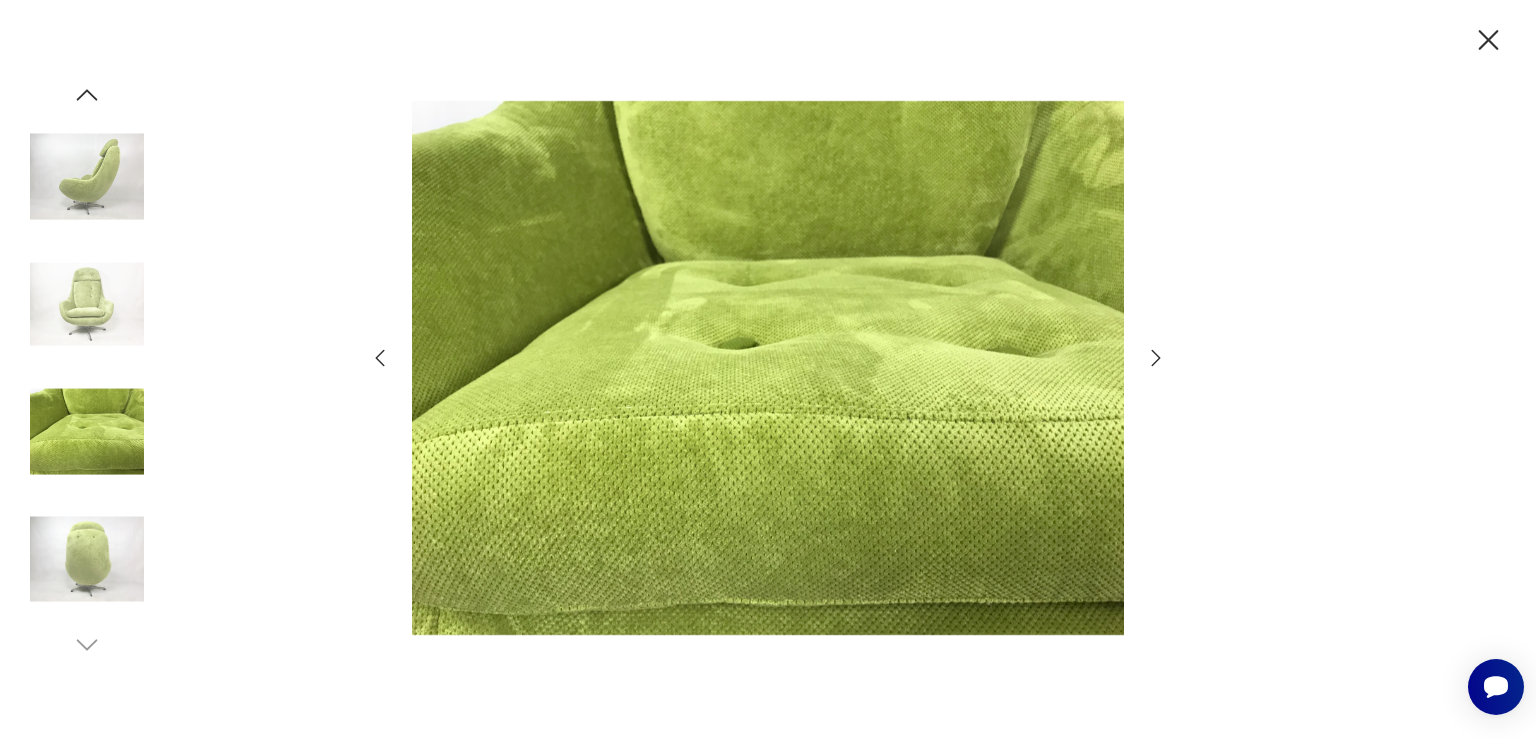 click at bounding box center [87, 177] 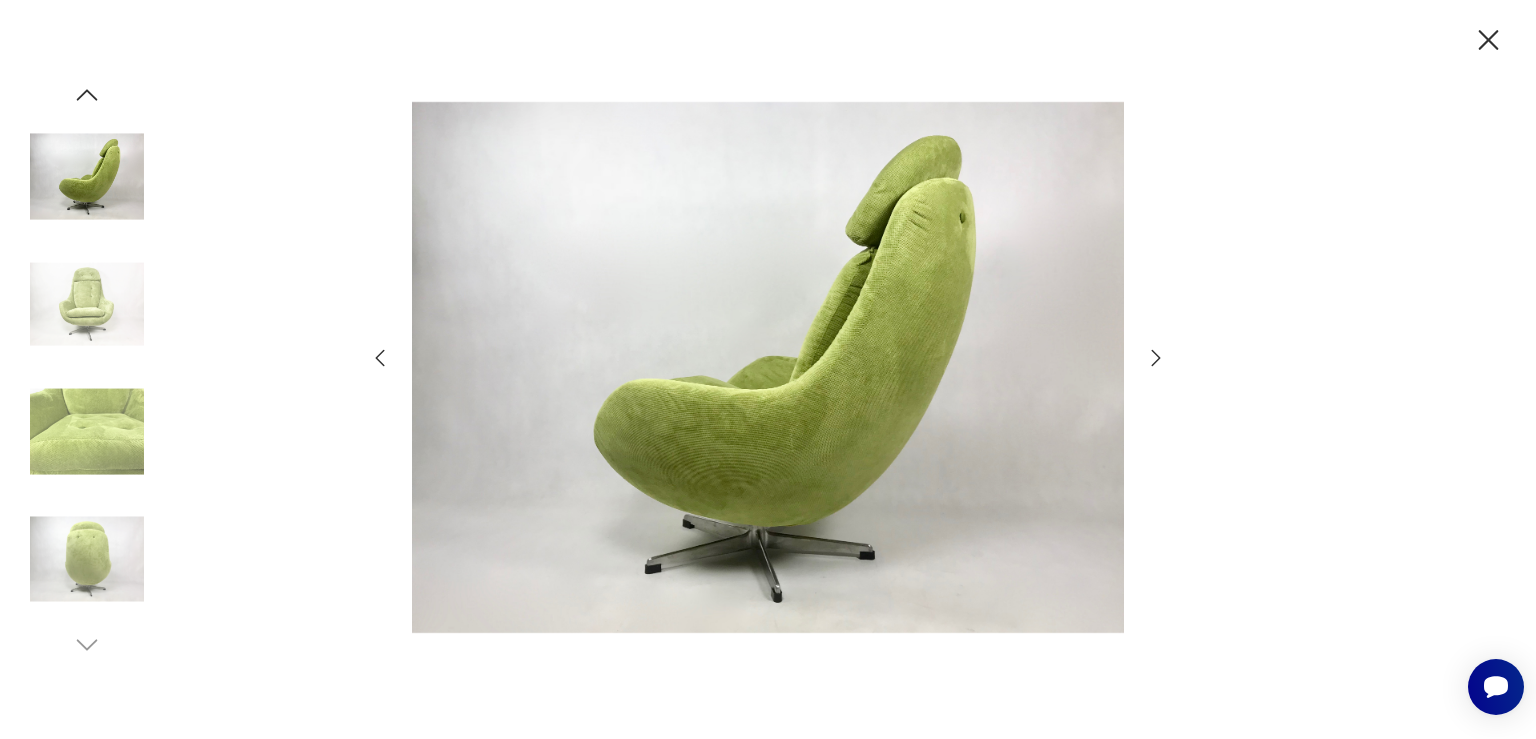 click at bounding box center (87, 304) 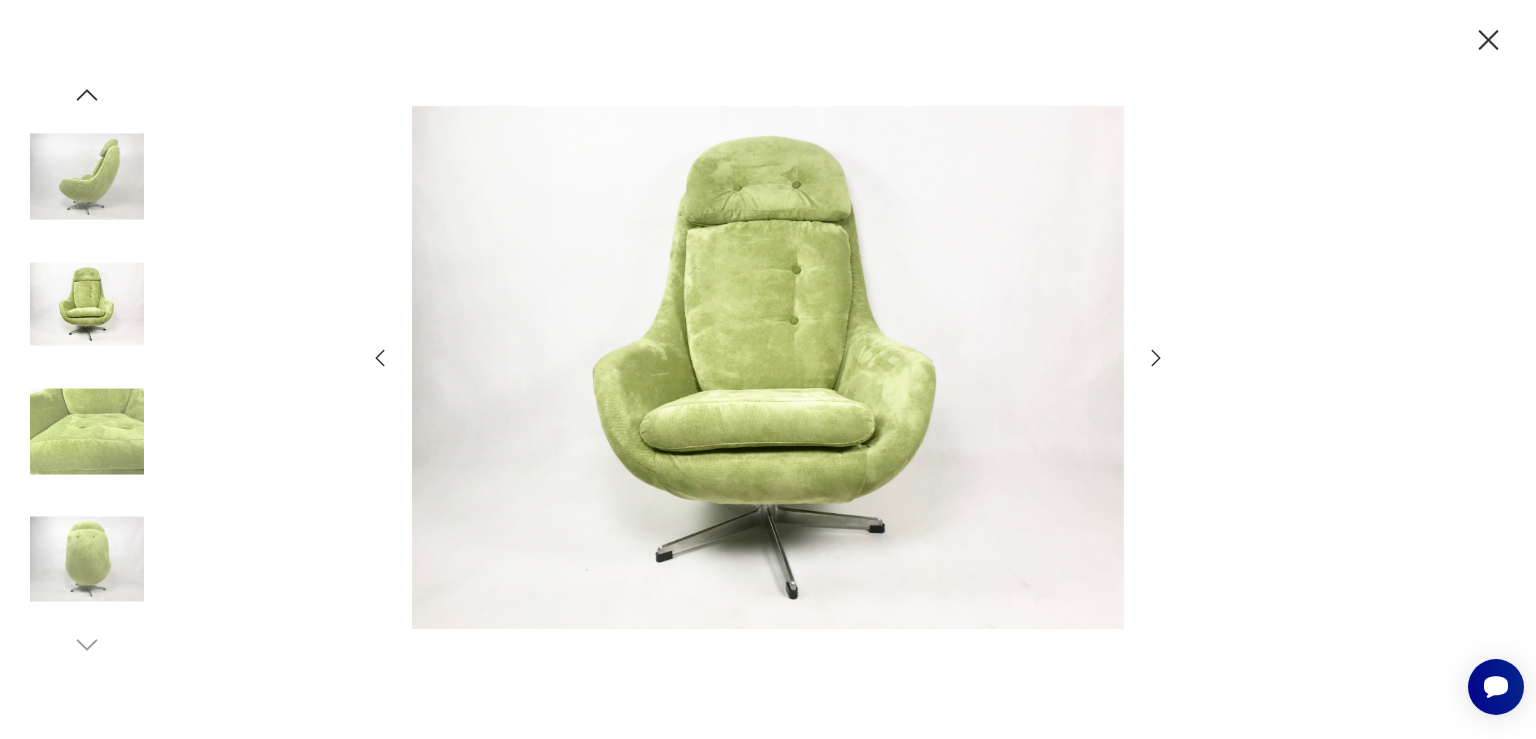 click 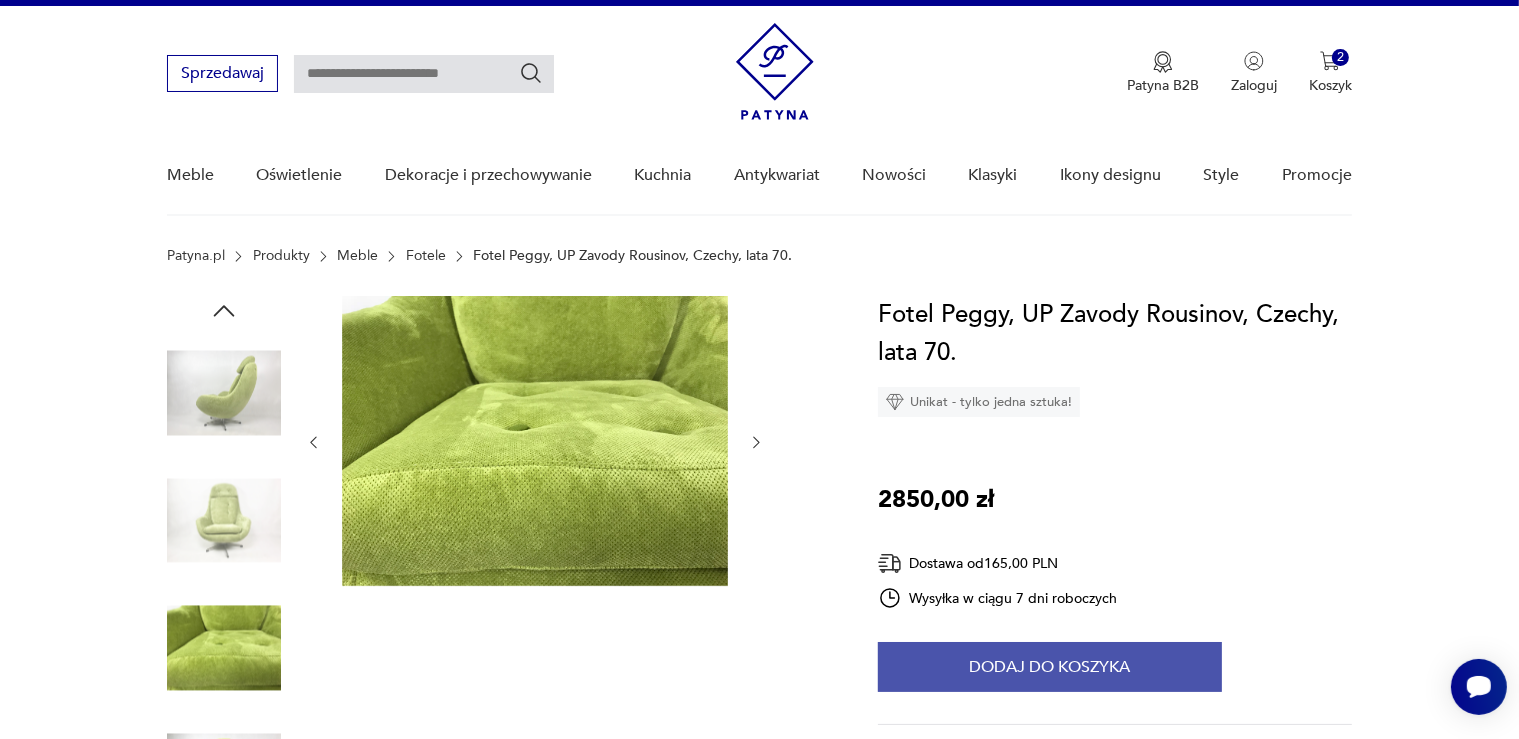 click on "Dodaj do koszyka" at bounding box center (1050, 667) 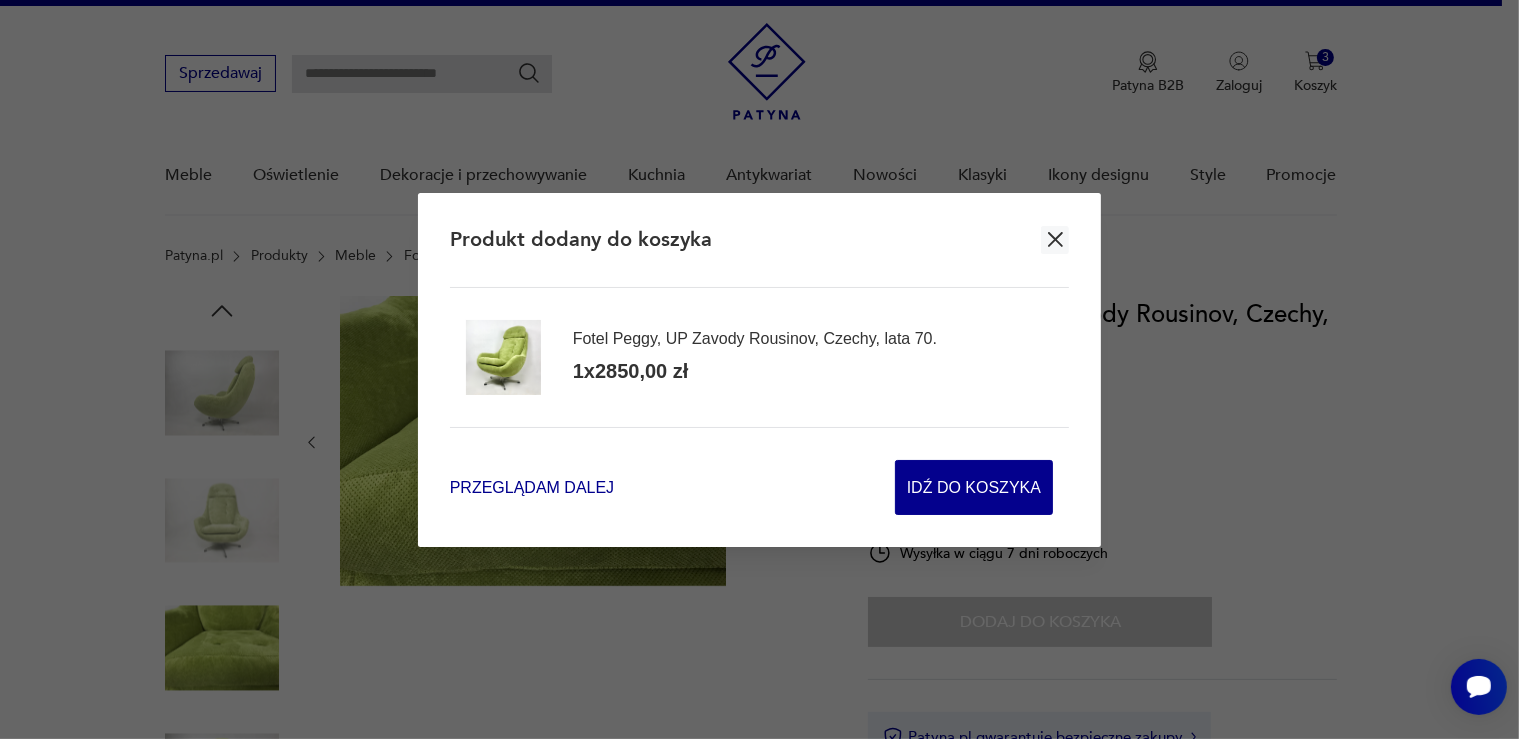 click on "Przeglądam dalej" at bounding box center [532, 487] 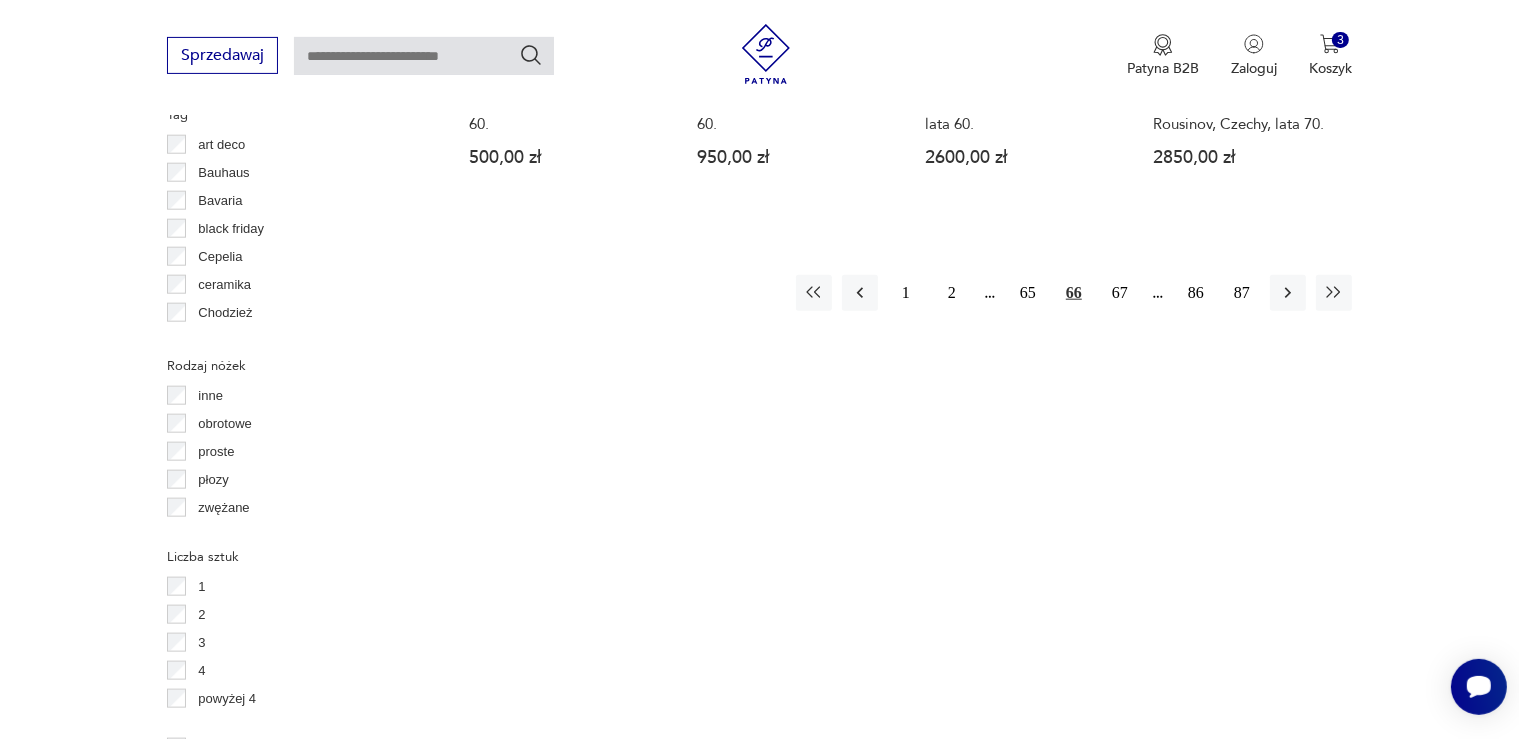 scroll, scrollTop: 2161, scrollLeft: 0, axis: vertical 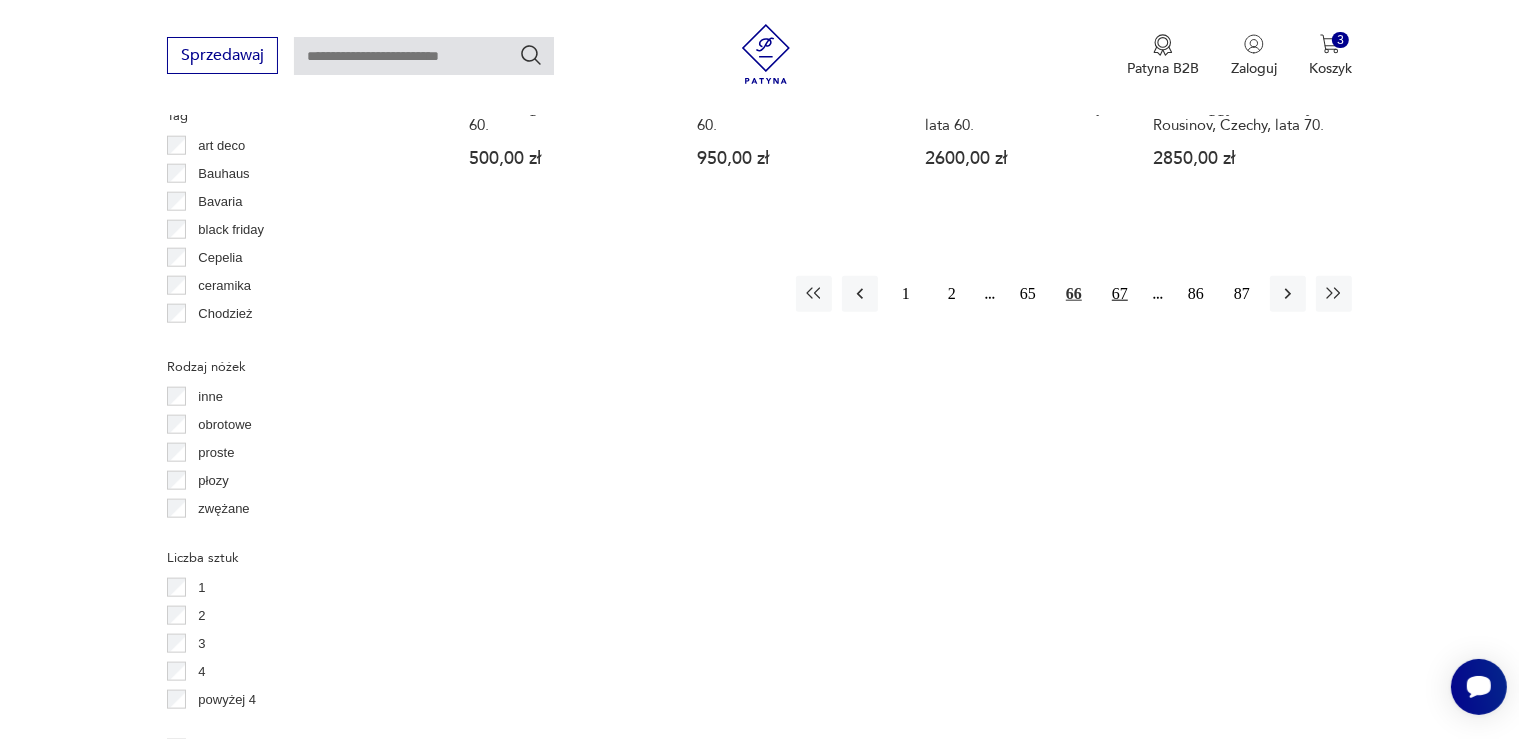 click on "67" at bounding box center (1120, 294) 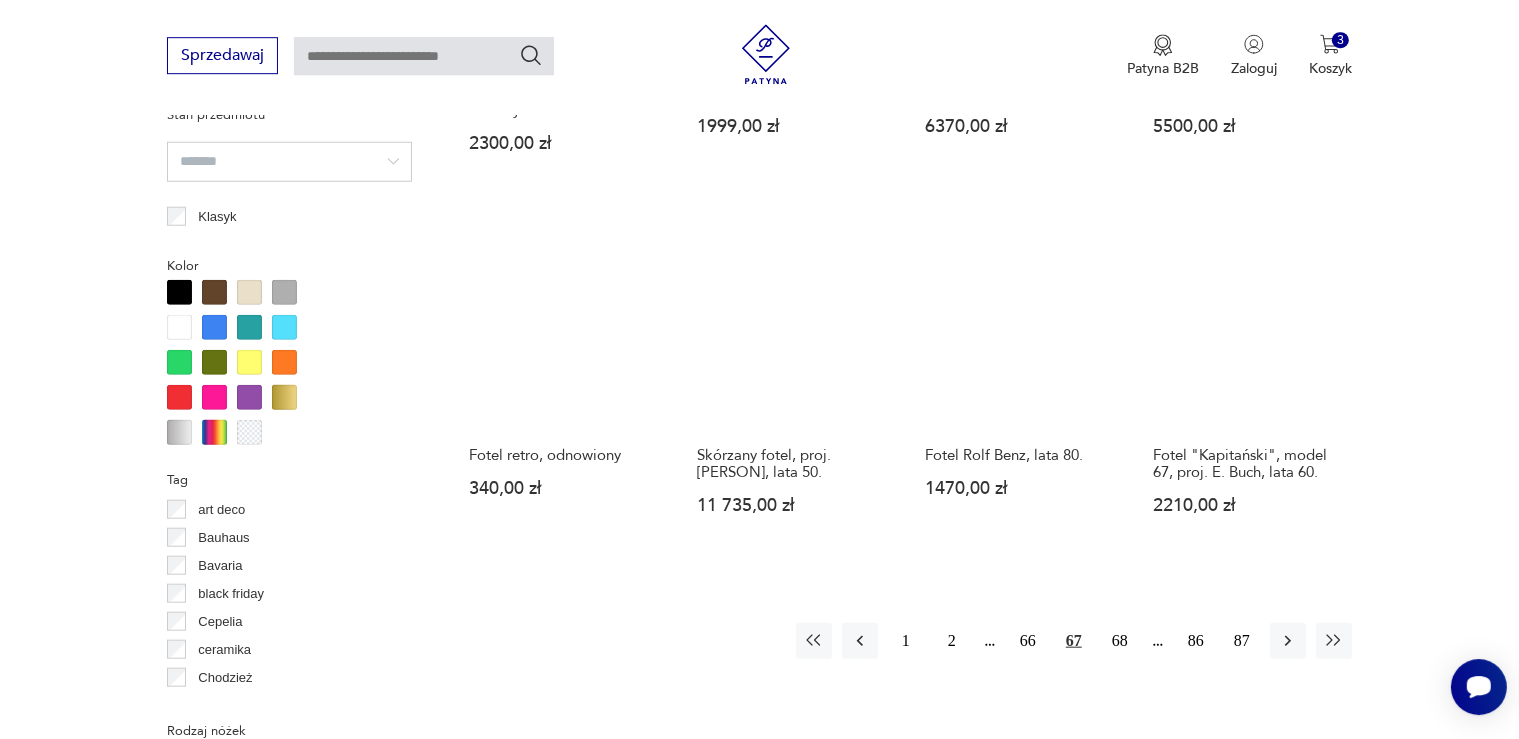 scroll, scrollTop: 1850, scrollLeft: 0, axis: vertical 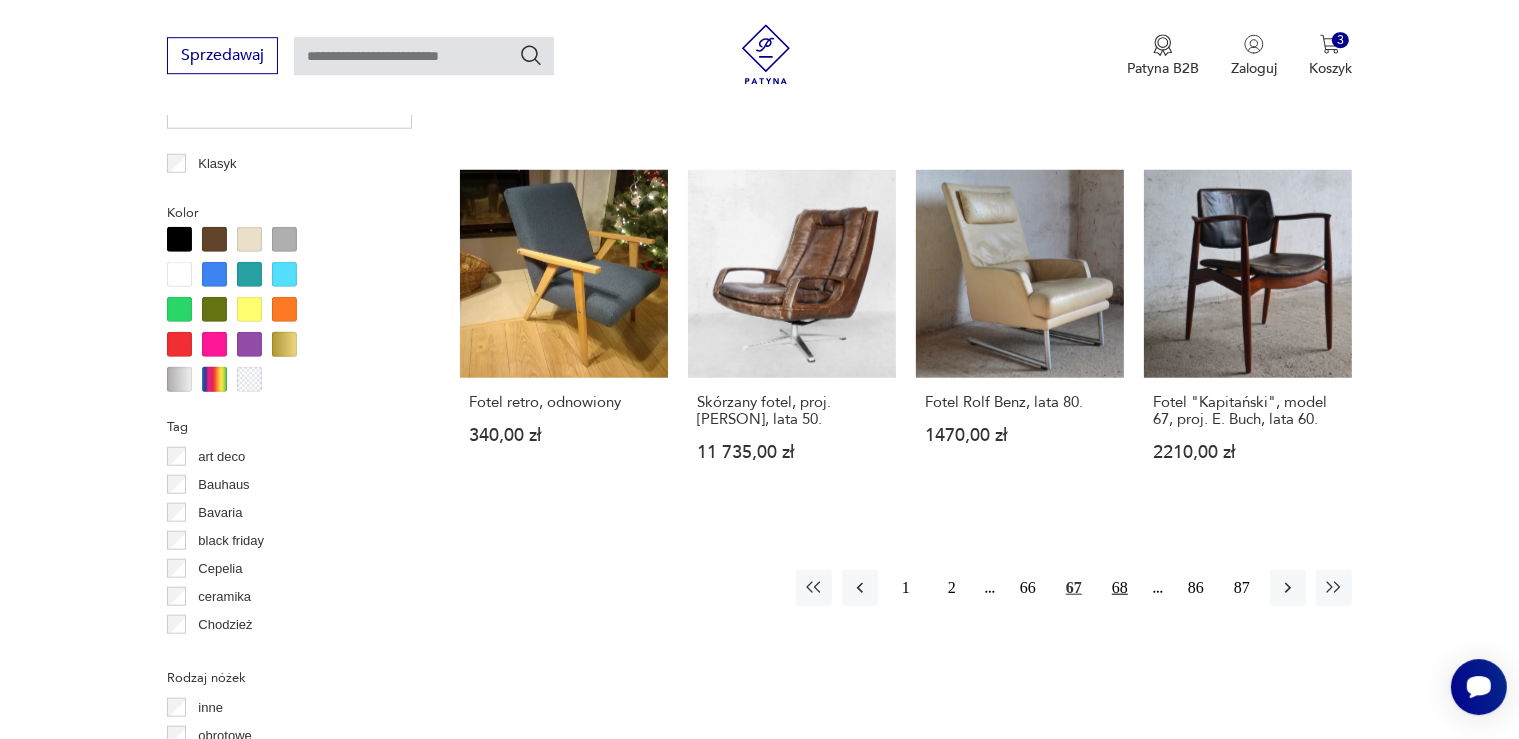click on "68" at bounding box center [1120, 588] 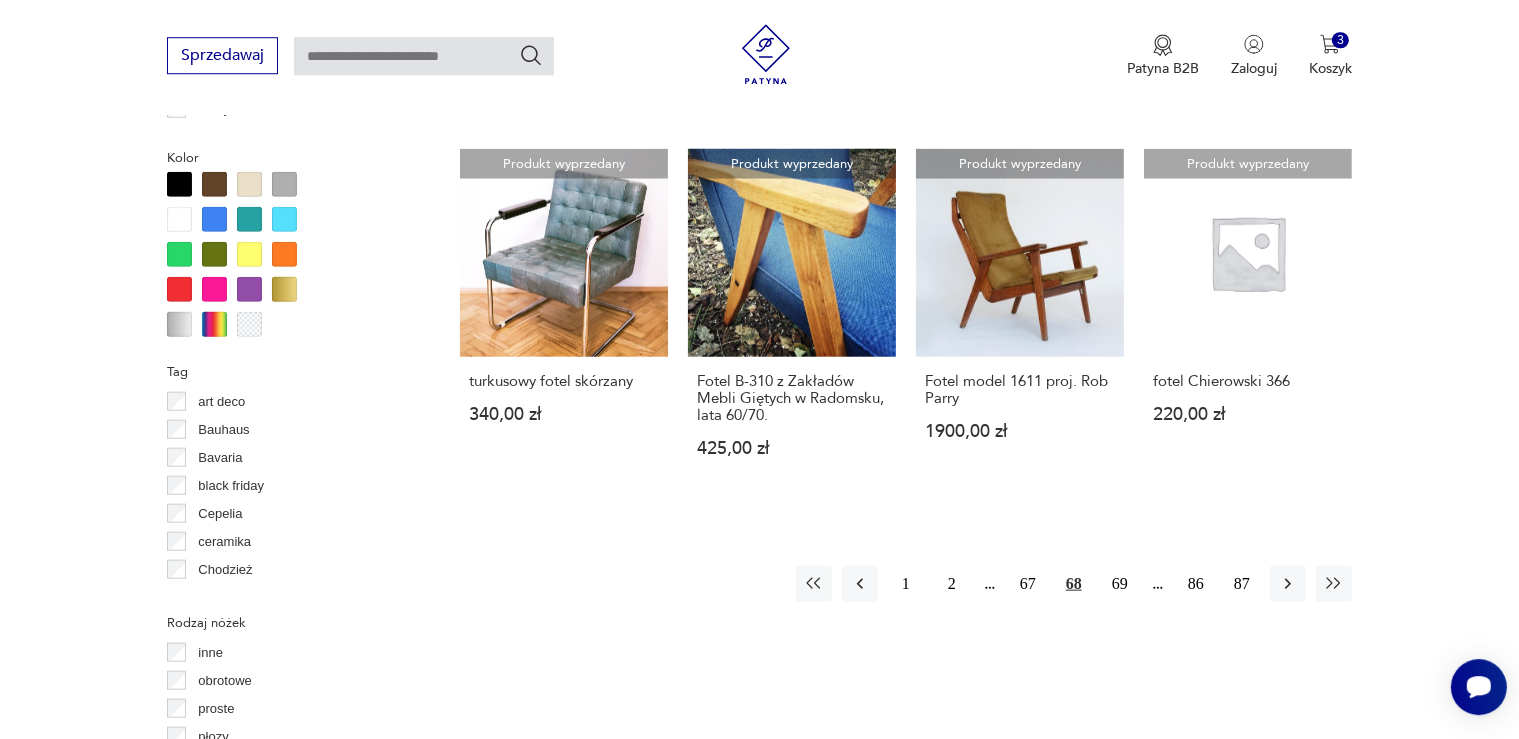 scroll, scrollTop: 1955, scrollLeft: 0, axis: vertical 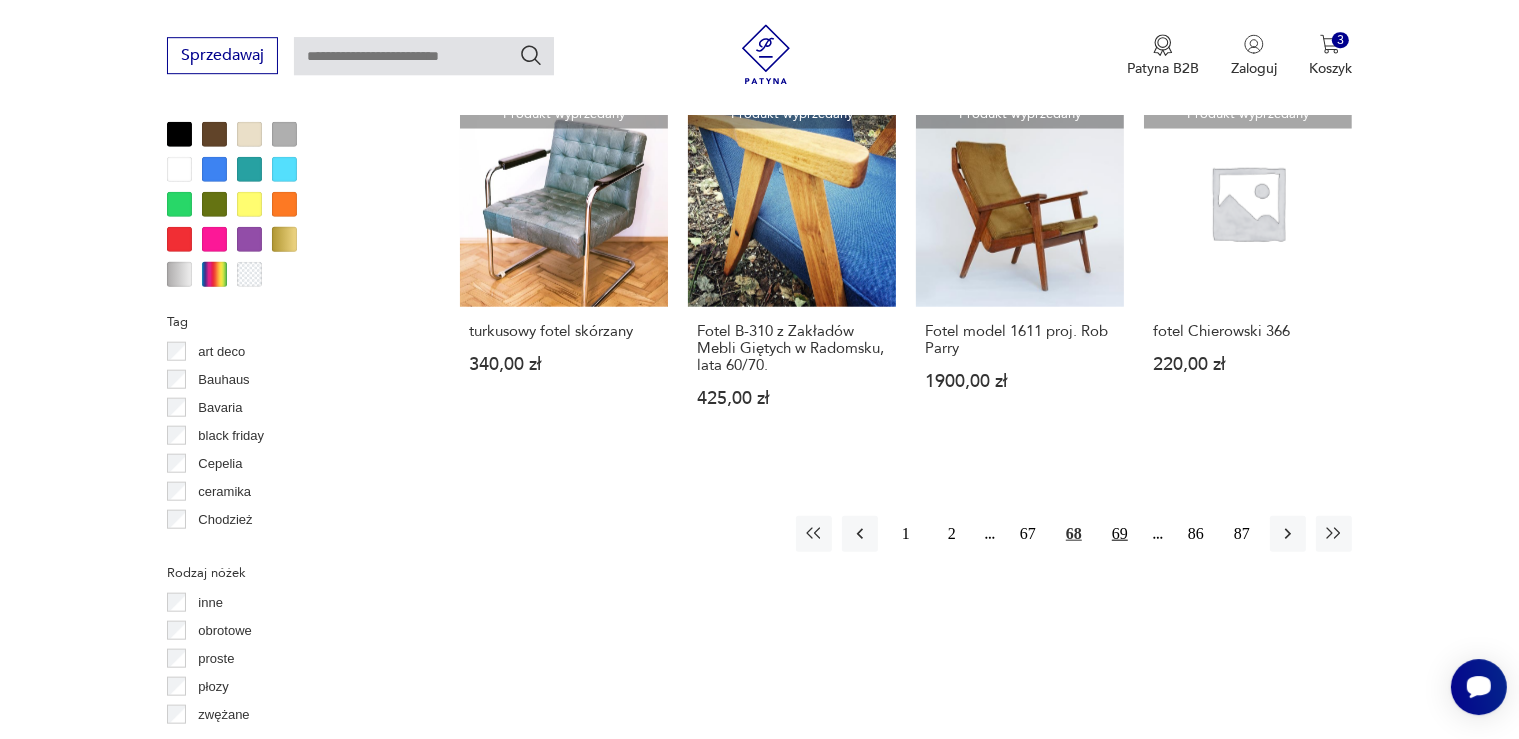 click on "69" at bounding box center (1120, 534) 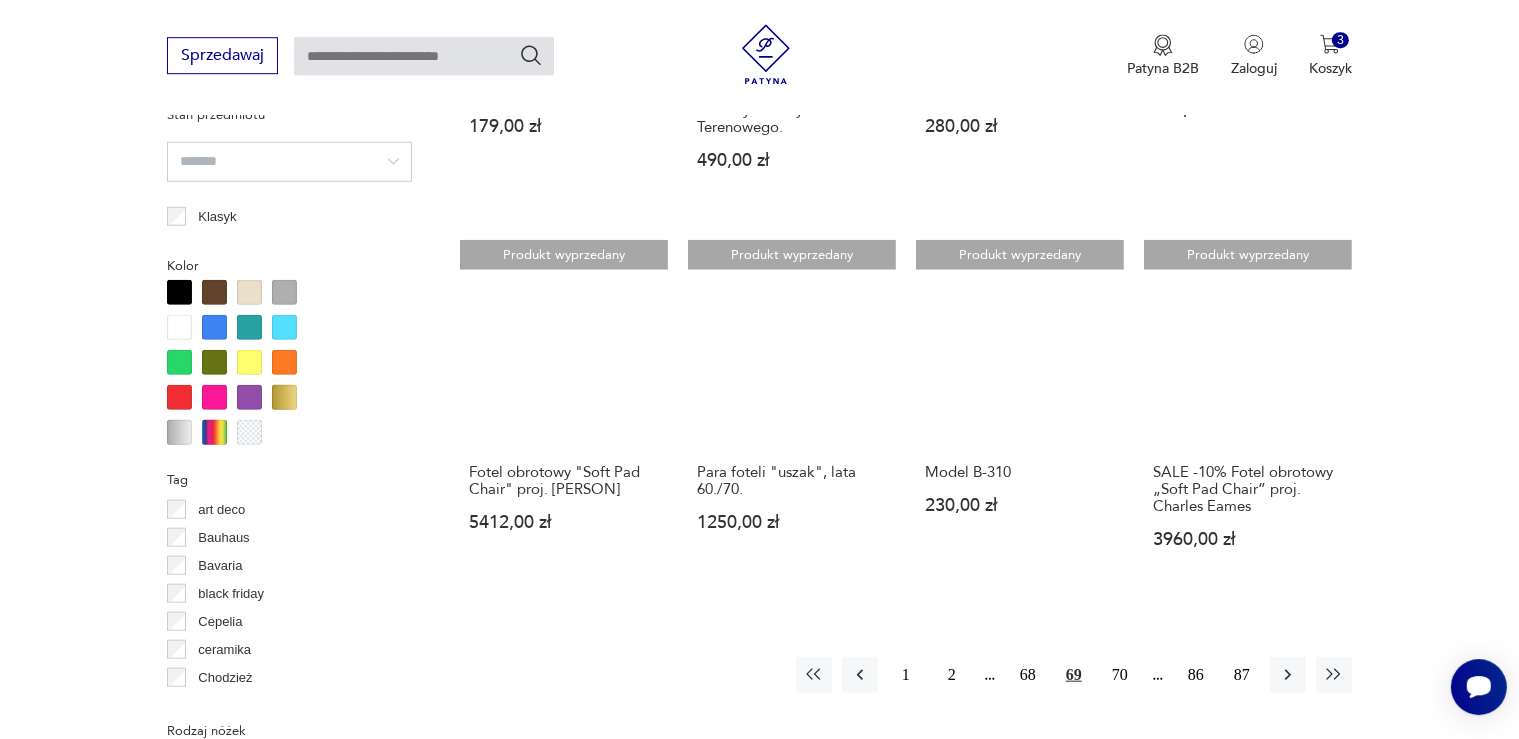 scroll, scrollTop: 1850, scrollLeft: 0, axis: vertical 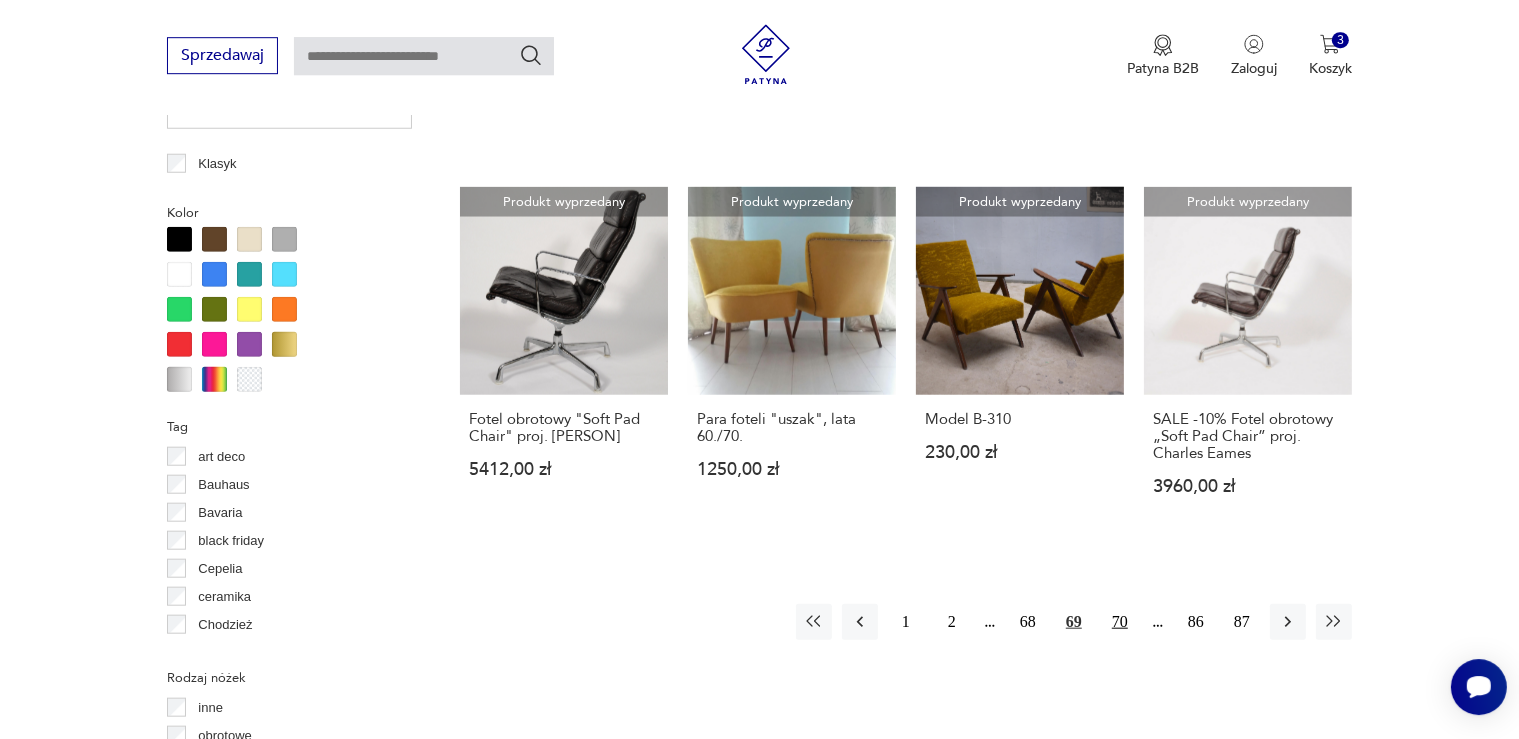 click on "70" at bounding box center (1120, 622) 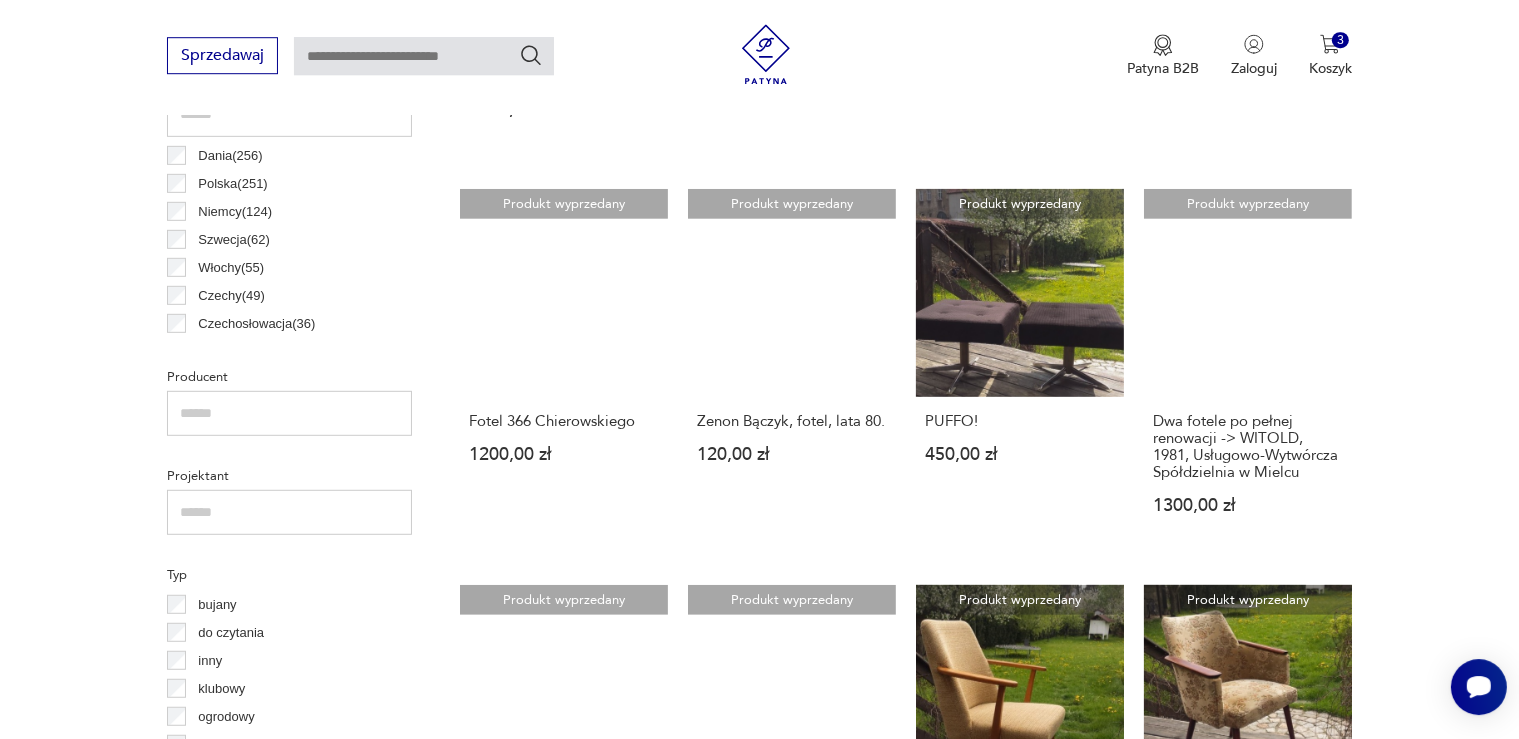 scroll, scrollTop: 1058, scrollLeft: 0, axis: vertical 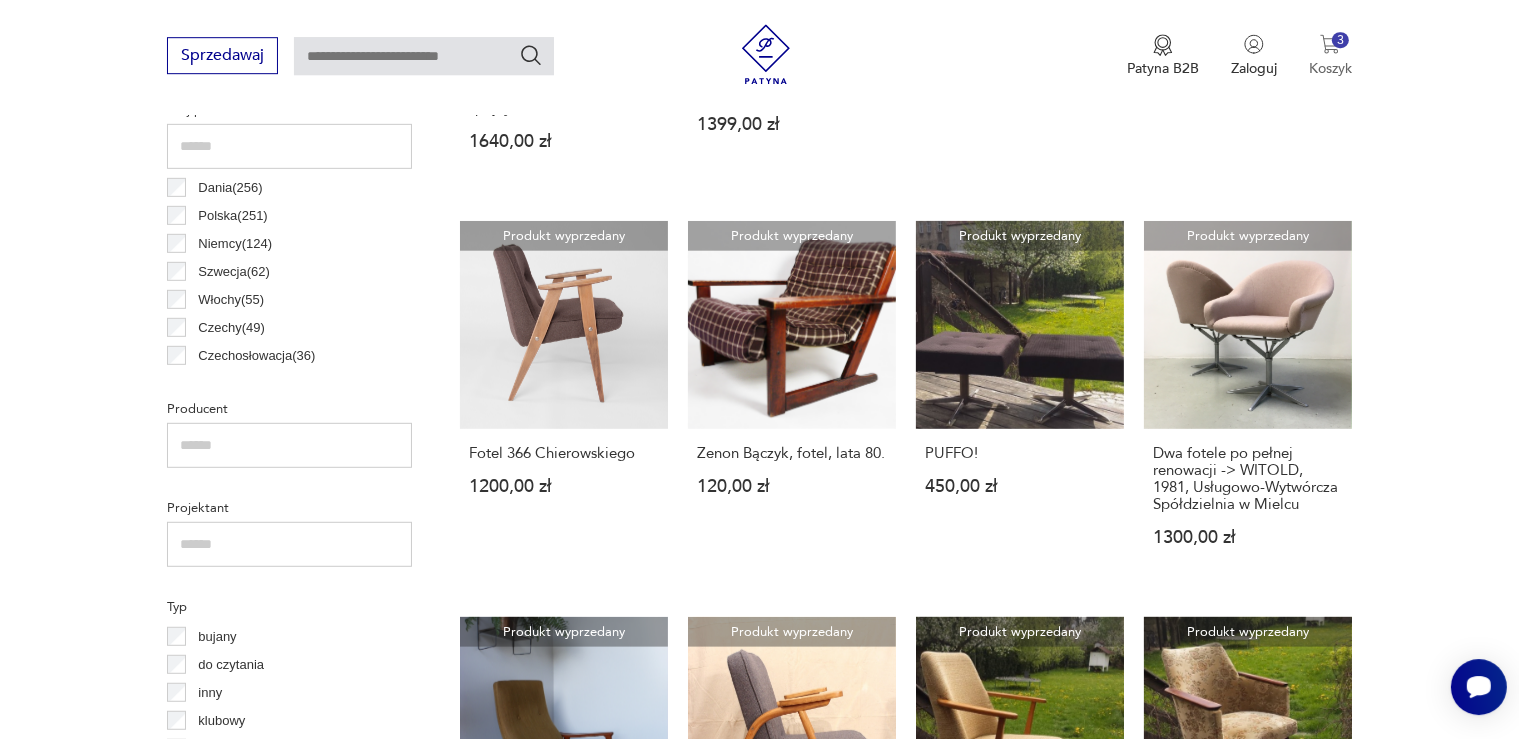 click at bounding box center (1330, 44) 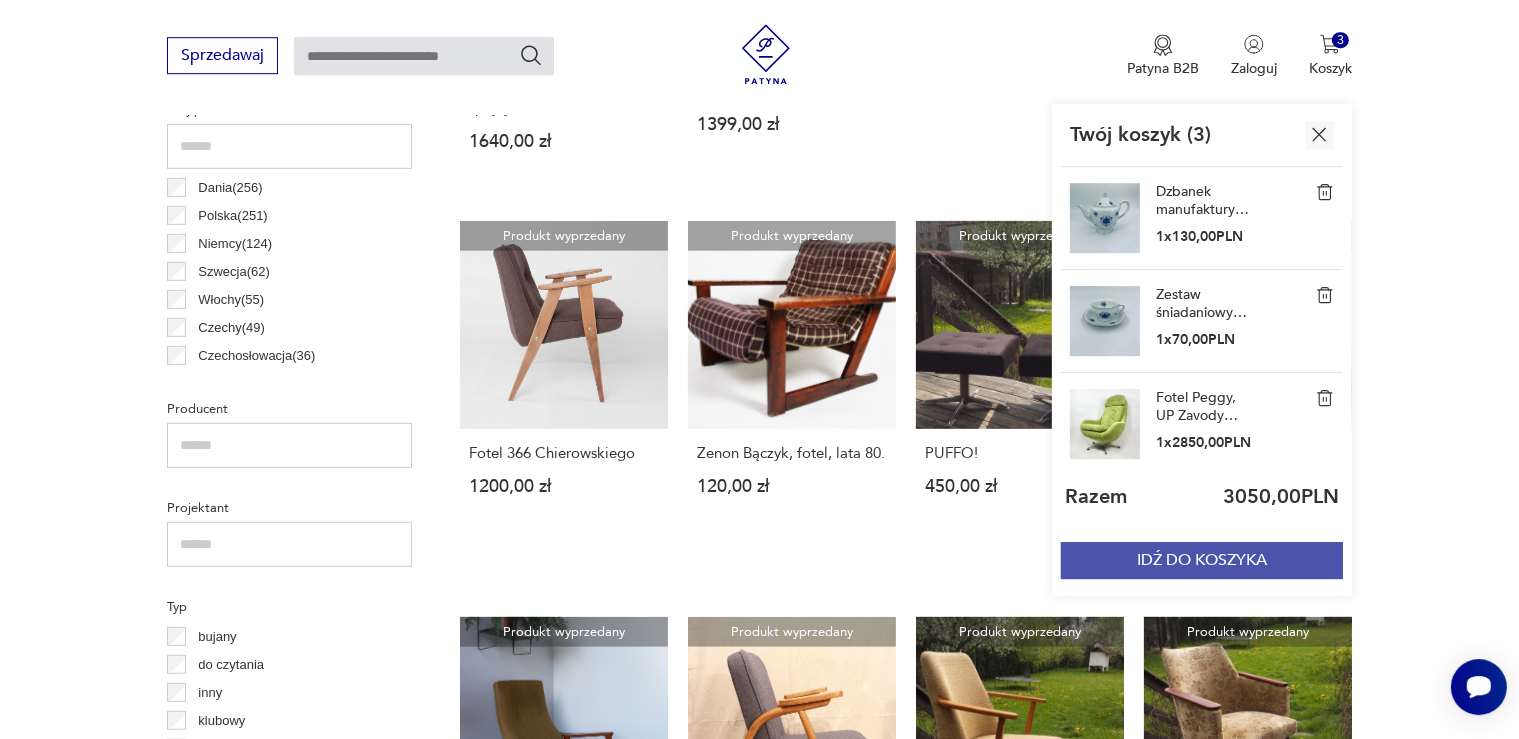 click on "IDŹ DO KOSZYKA" at bounding box center [1202, 560] 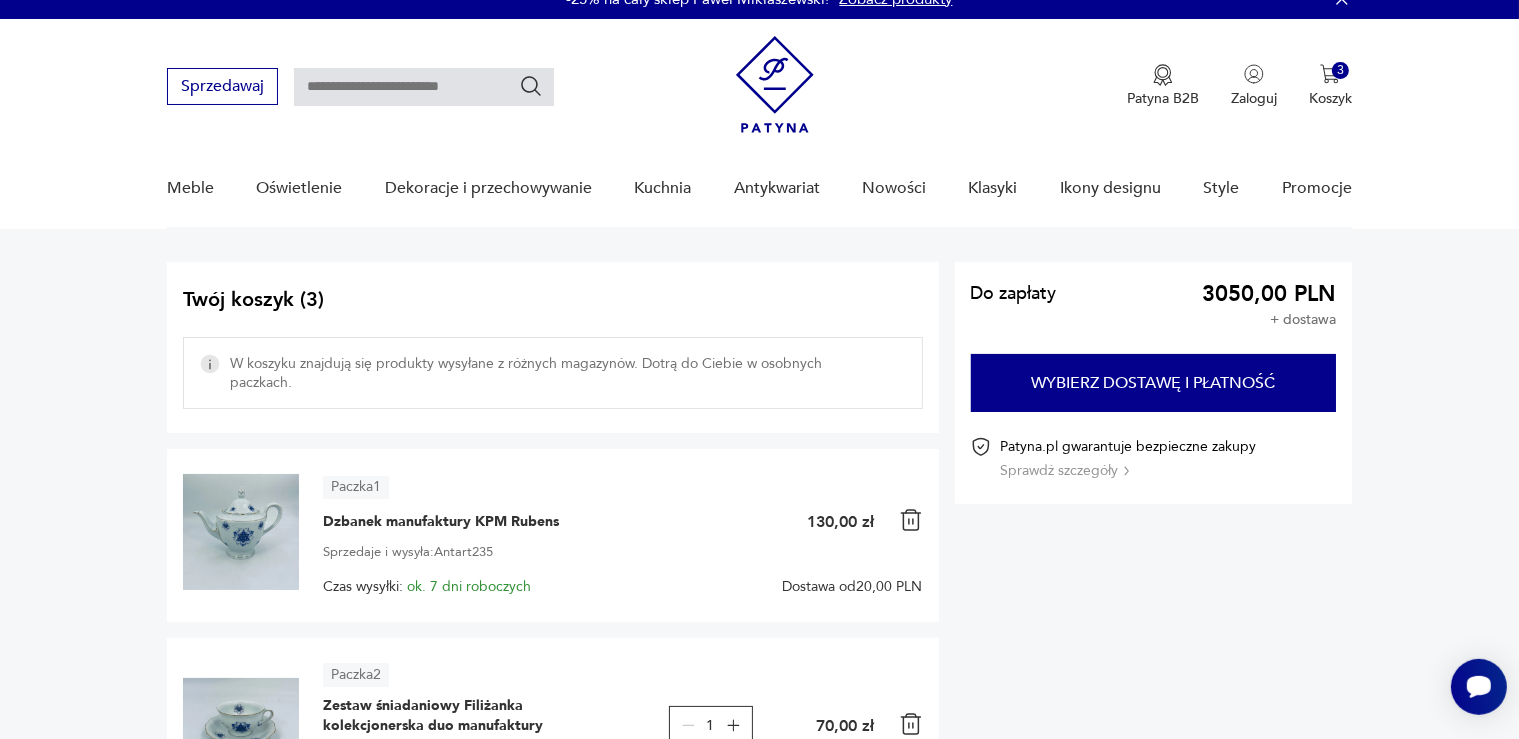 scroll, scrollTop: 0, scrollLeft: 0, axis: both 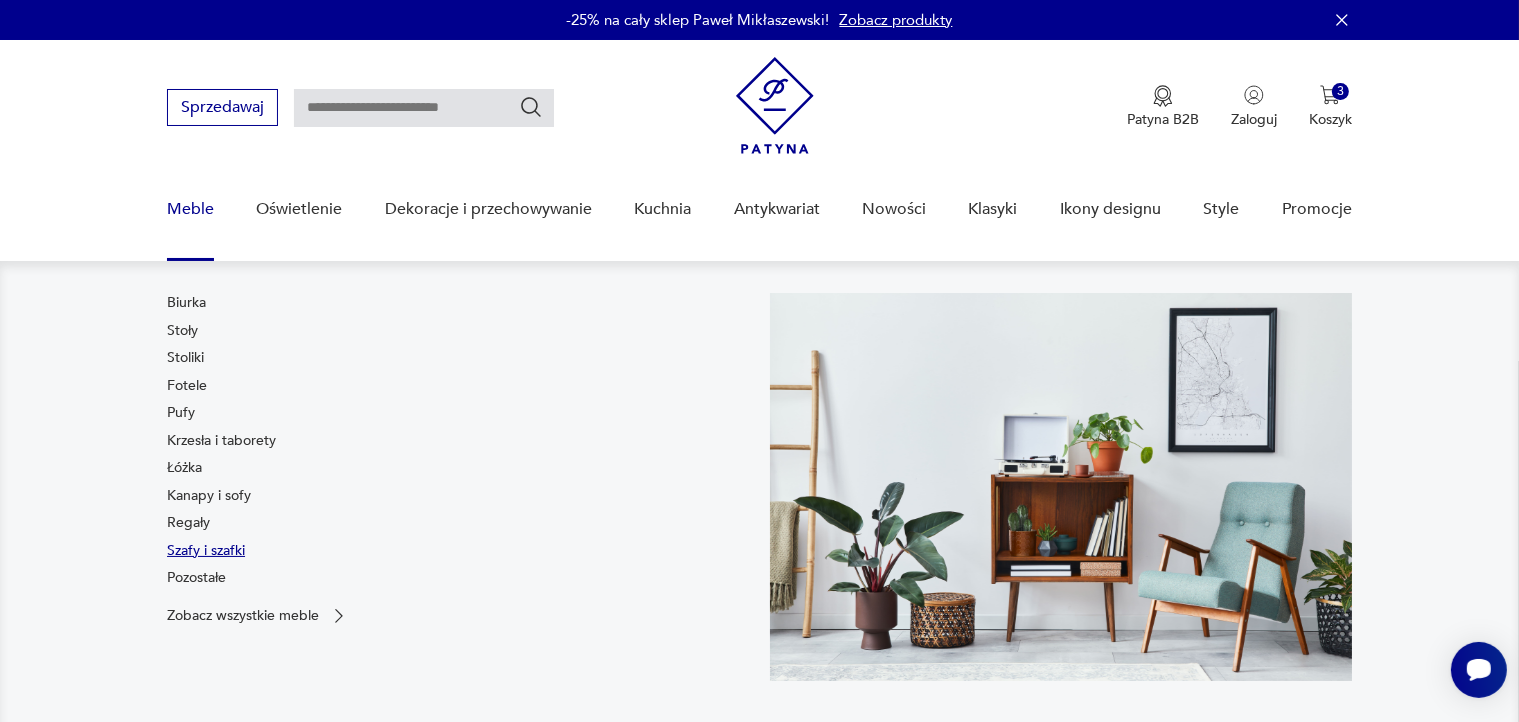 click on "Szafy i szafki" at bounding box center [206, 551] 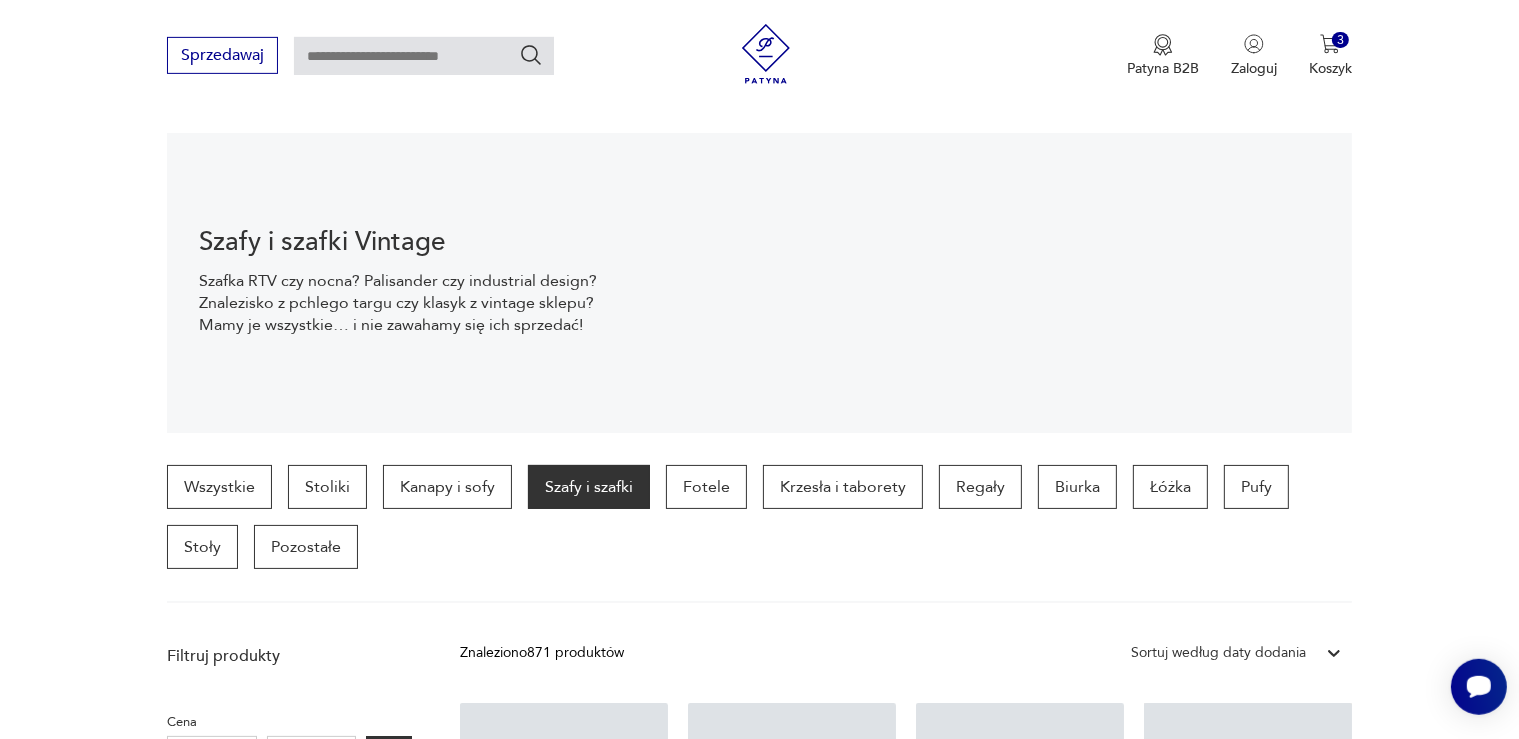 scroll, scrollTop: 198, scrollLeft: 0, axis: vertical 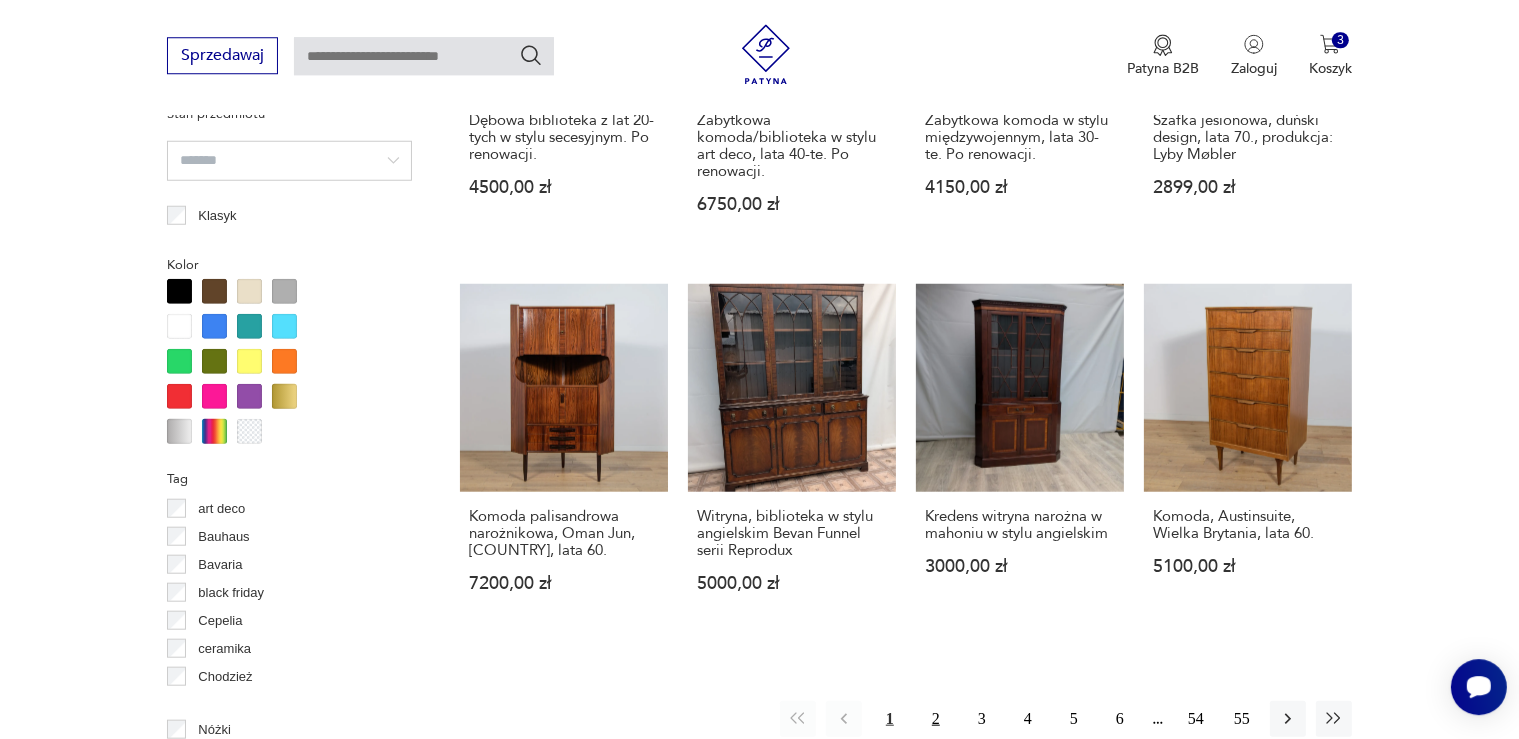 click on "2" at bounding box center (936, 719) 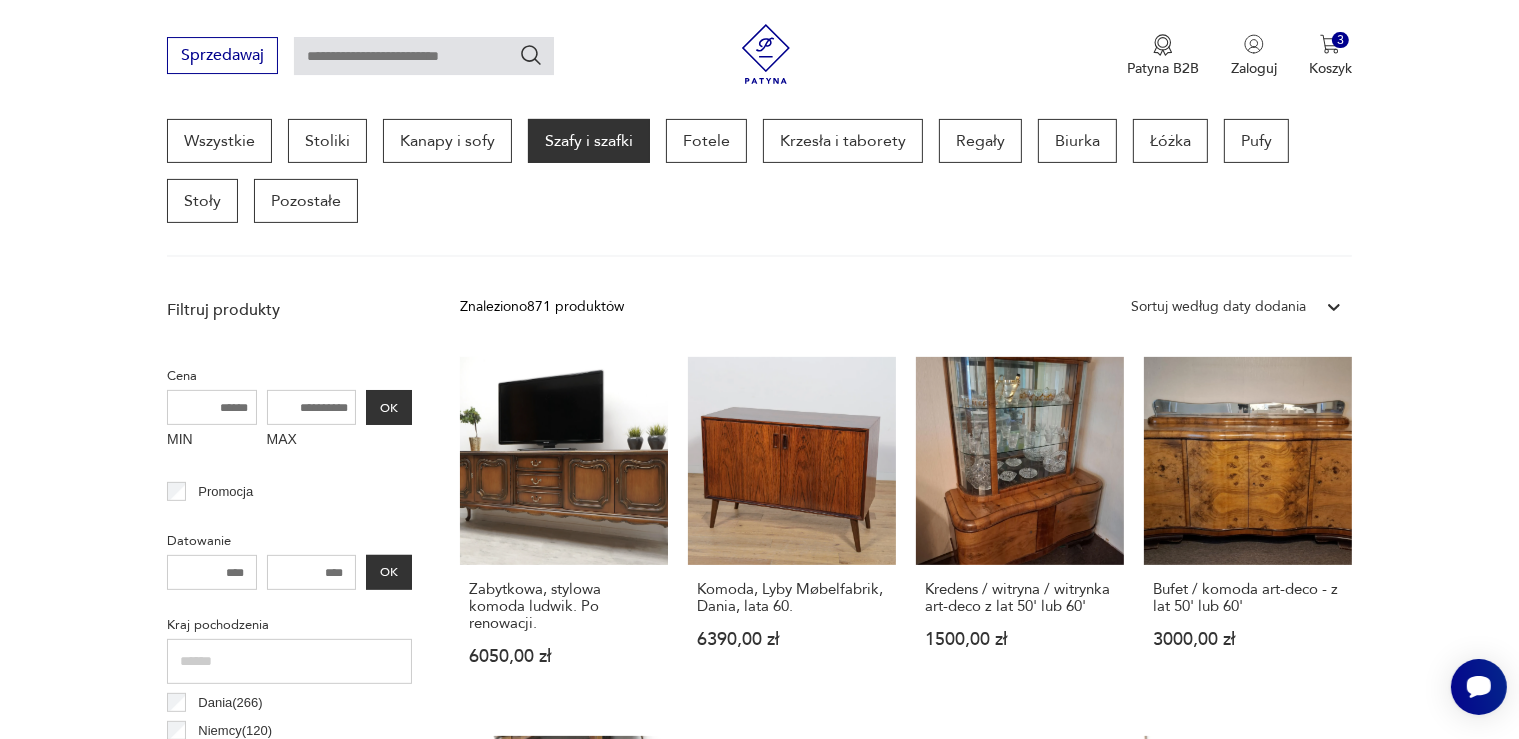 scroll, scrollTop: 529, scrollLeft: 0, axis: vertical 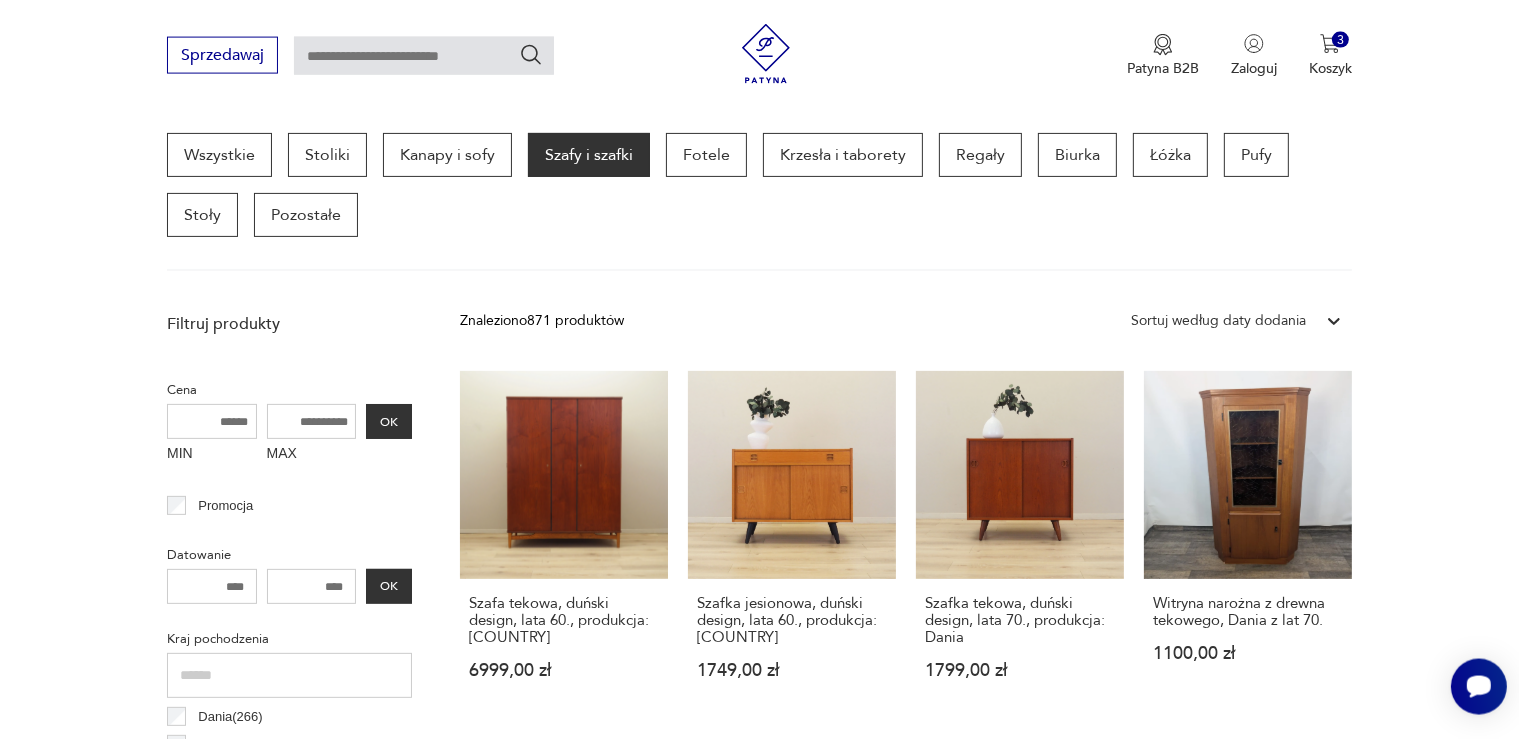 click at bounding box center [424, 56] 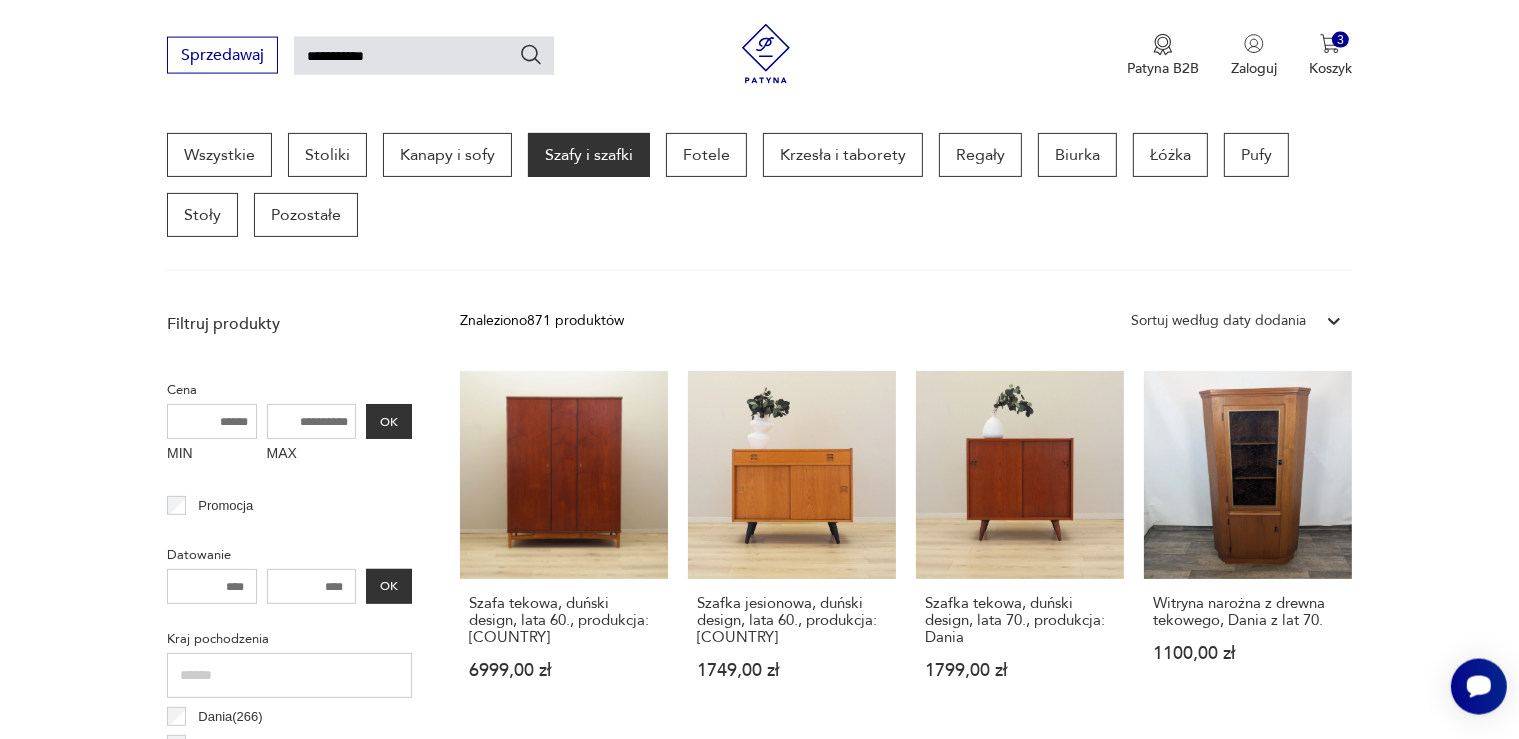 type on "**********" 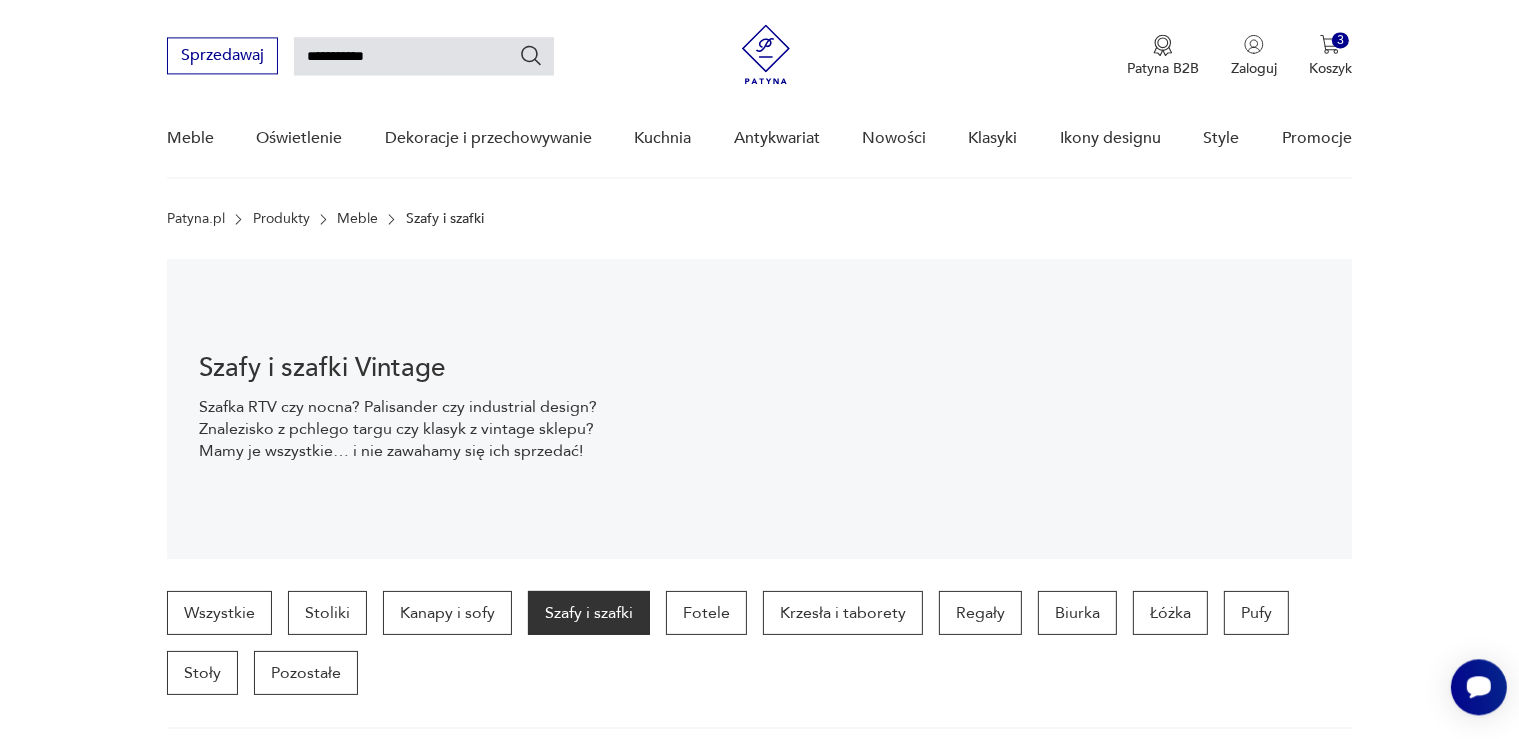 type on "**********" 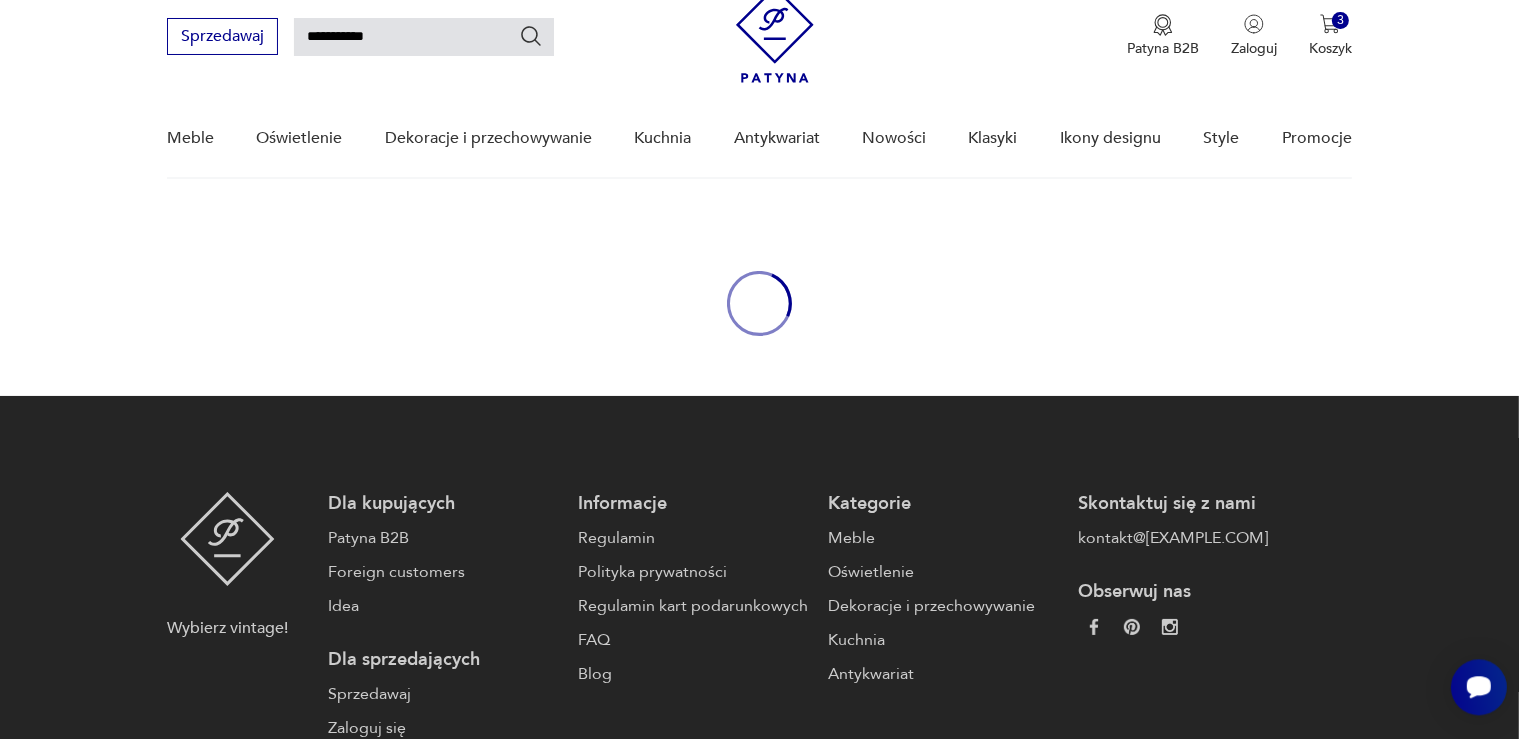 type 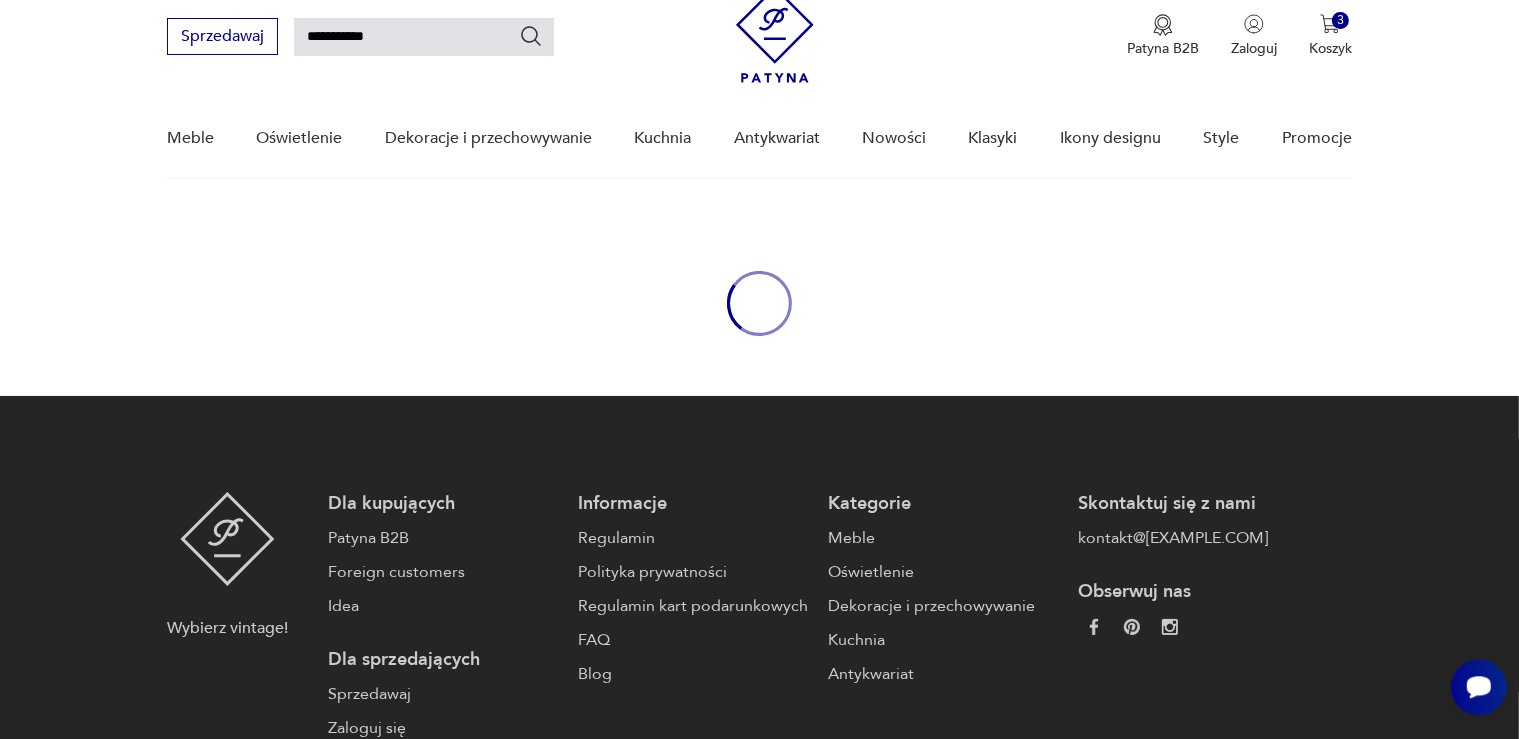 type 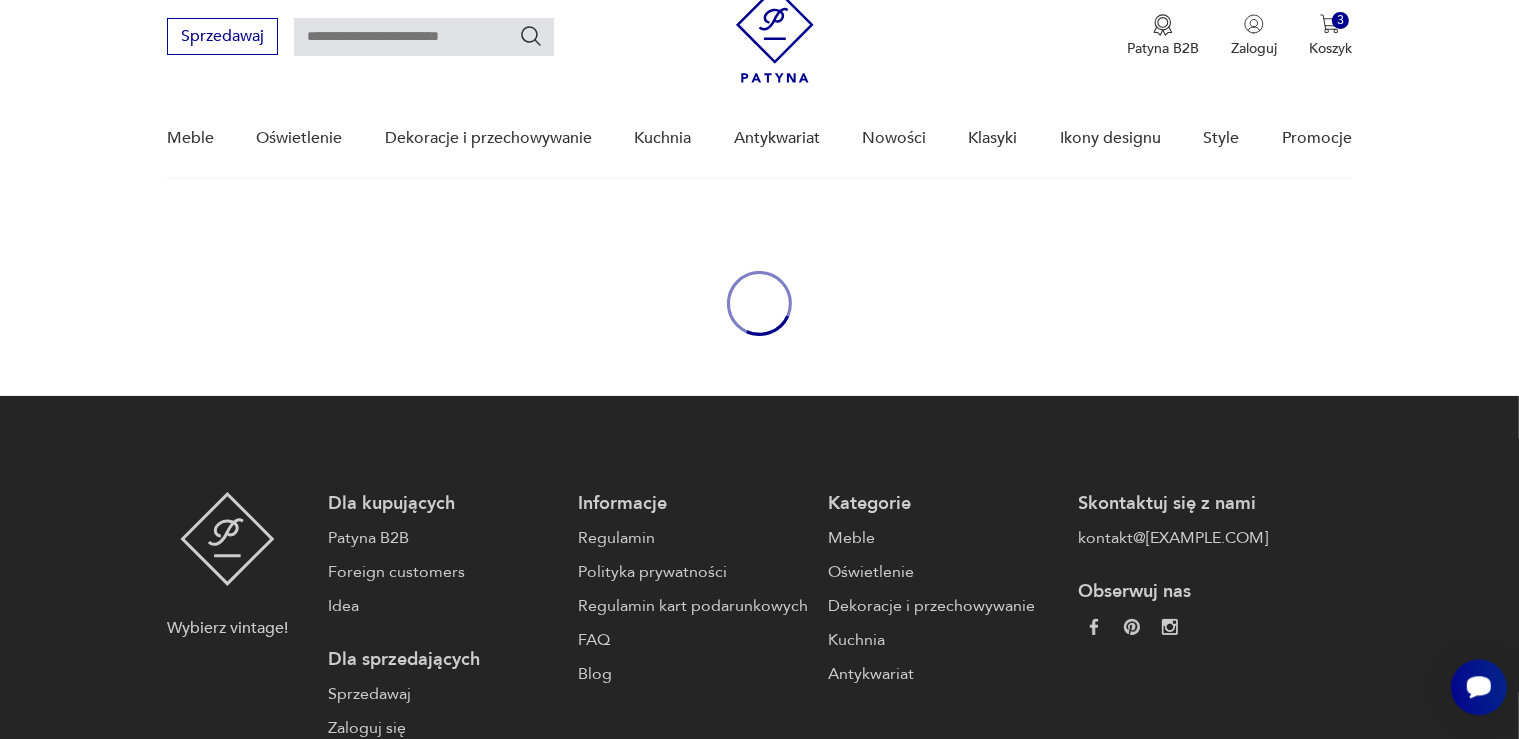 type on "**********" 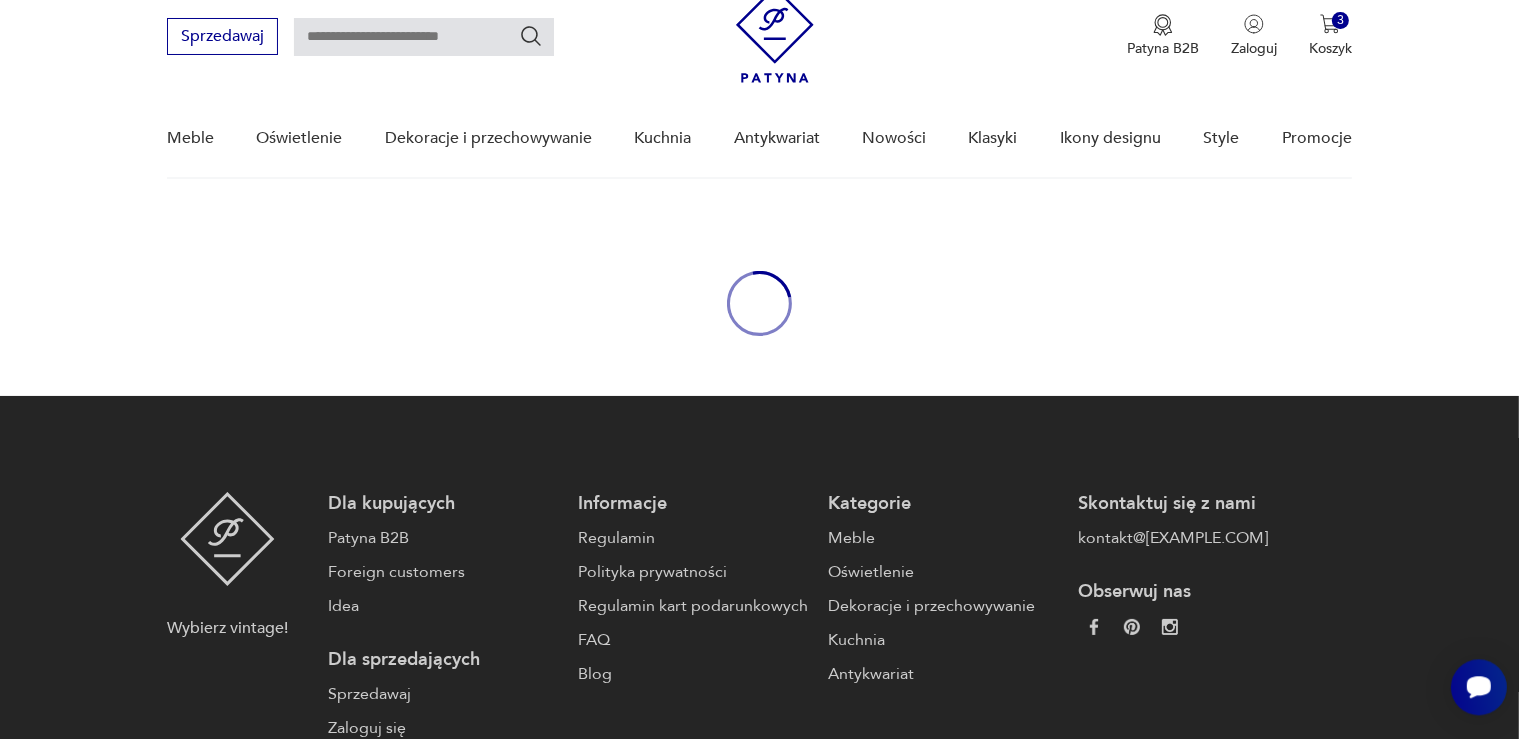 type on "**********" 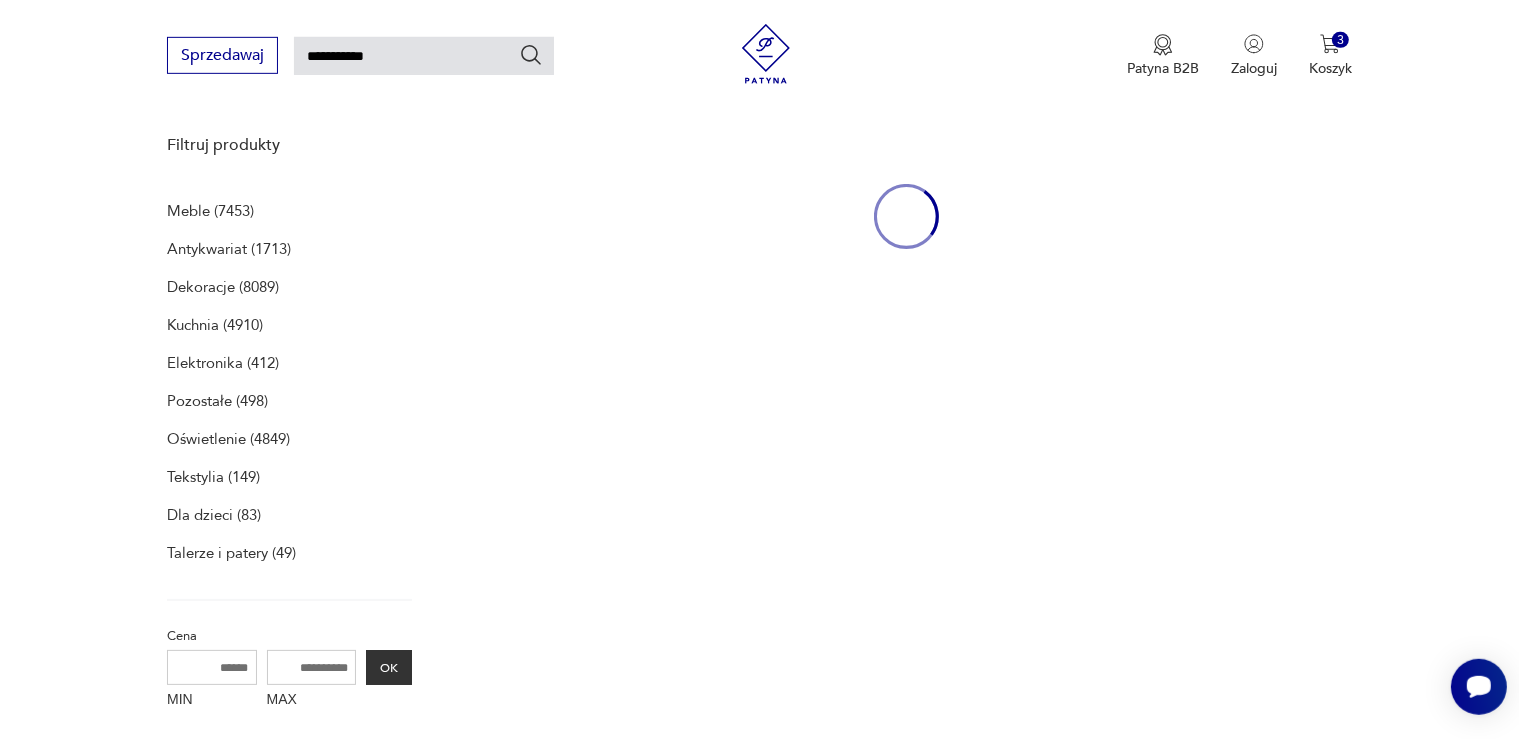scroll, scrollTop: 256, scrollLeft: 0, axis: vertical 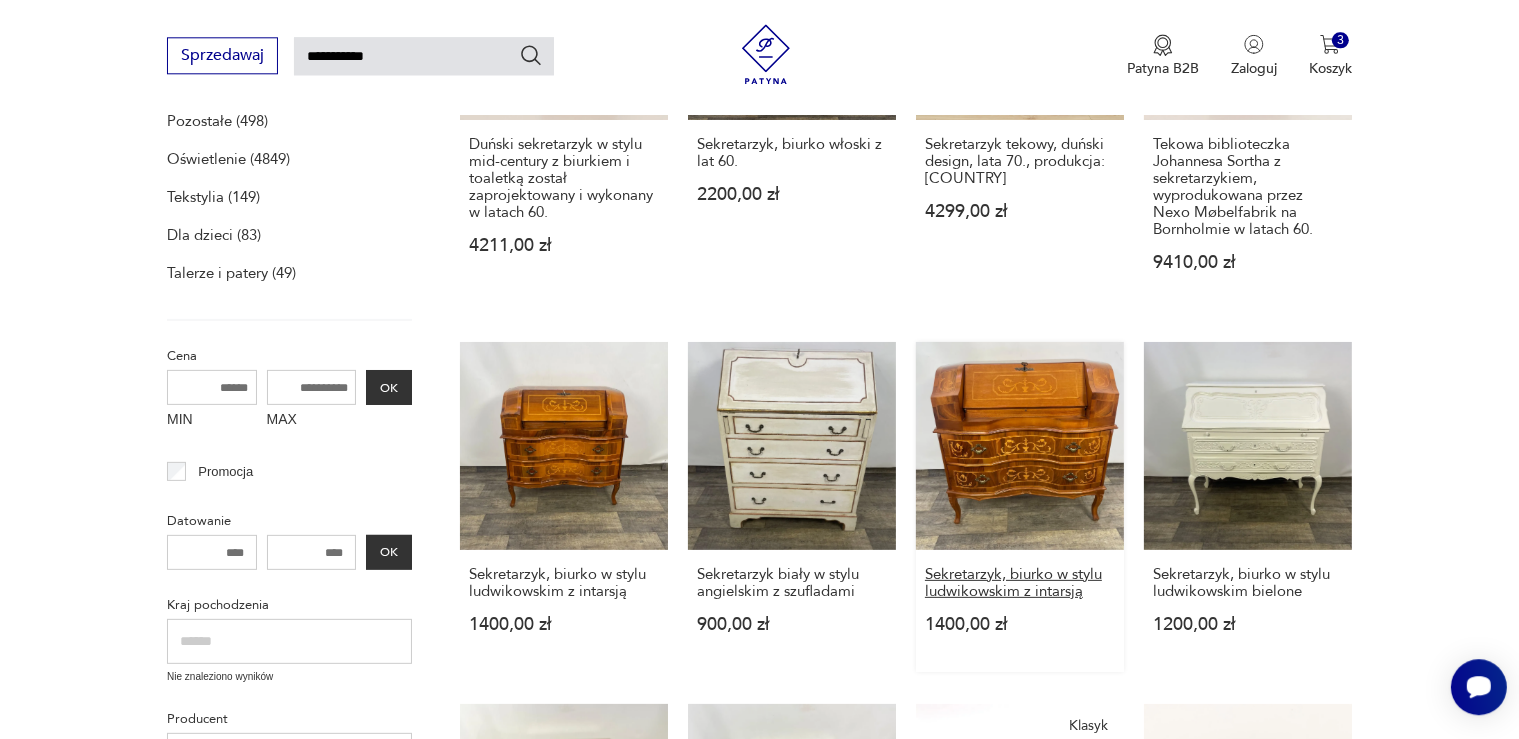 click on "Sekretarzyk, biurko w stylu ludwikowskim z intarsją" at bounding box center (1020, 583) 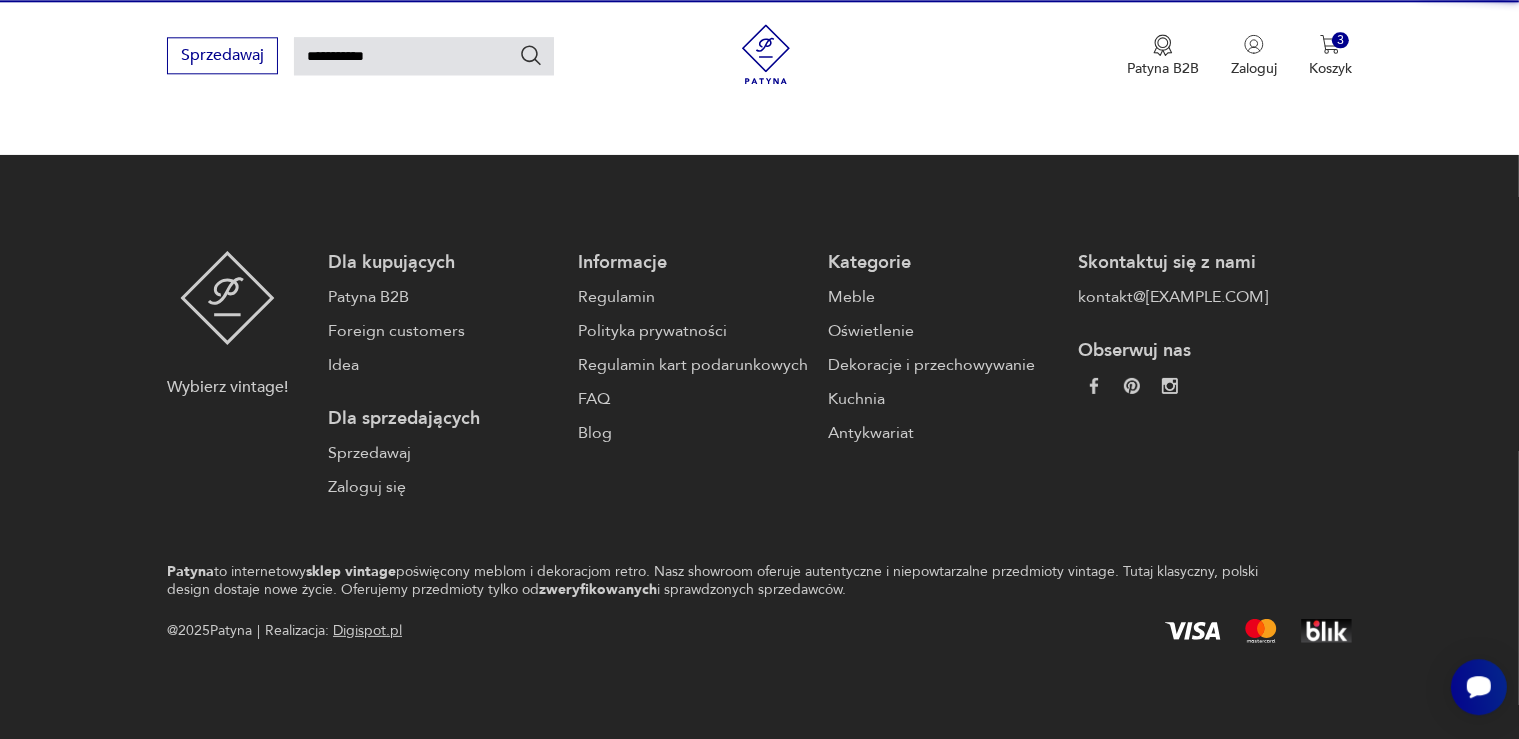 type 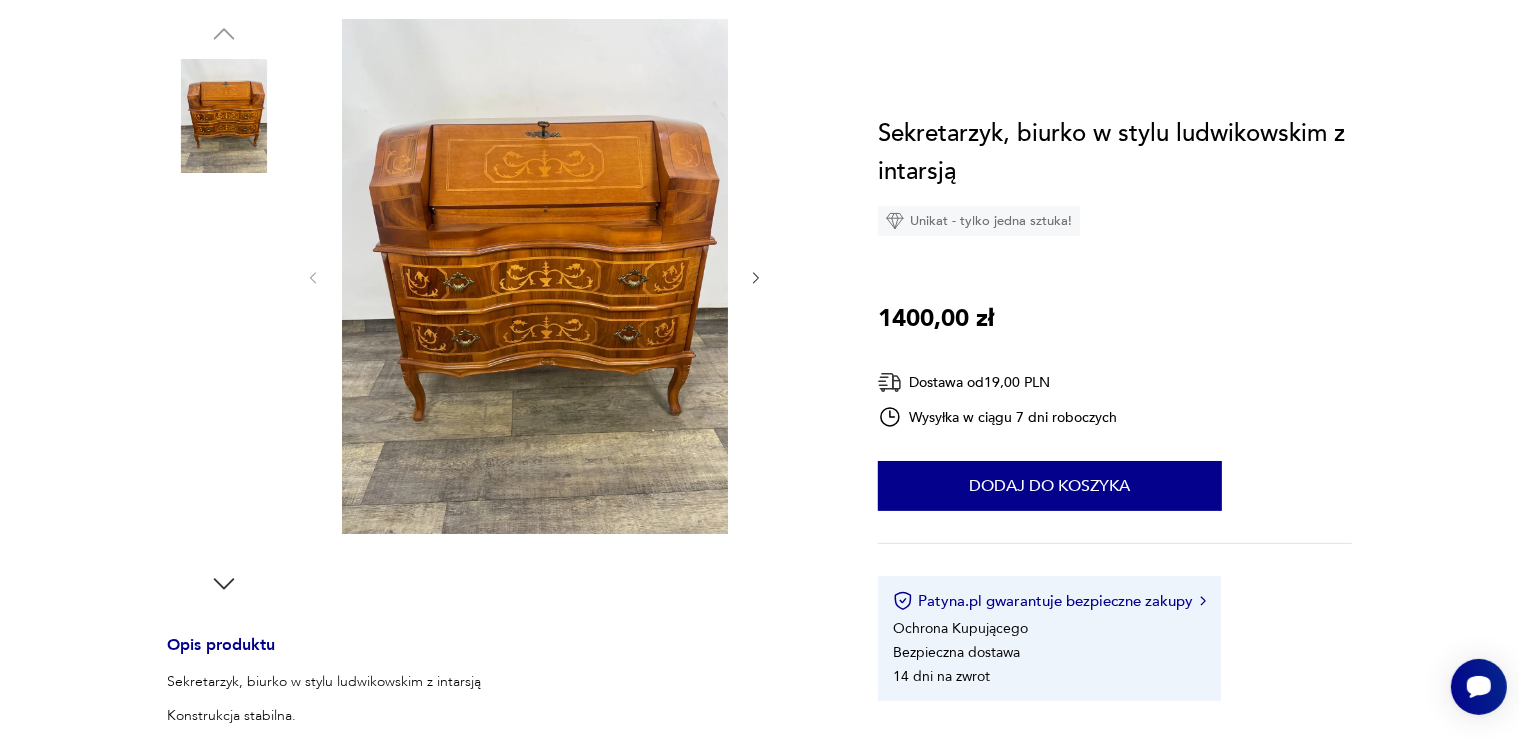 scroll, scrollTop: 0, scrollLeft: 0, axis: both 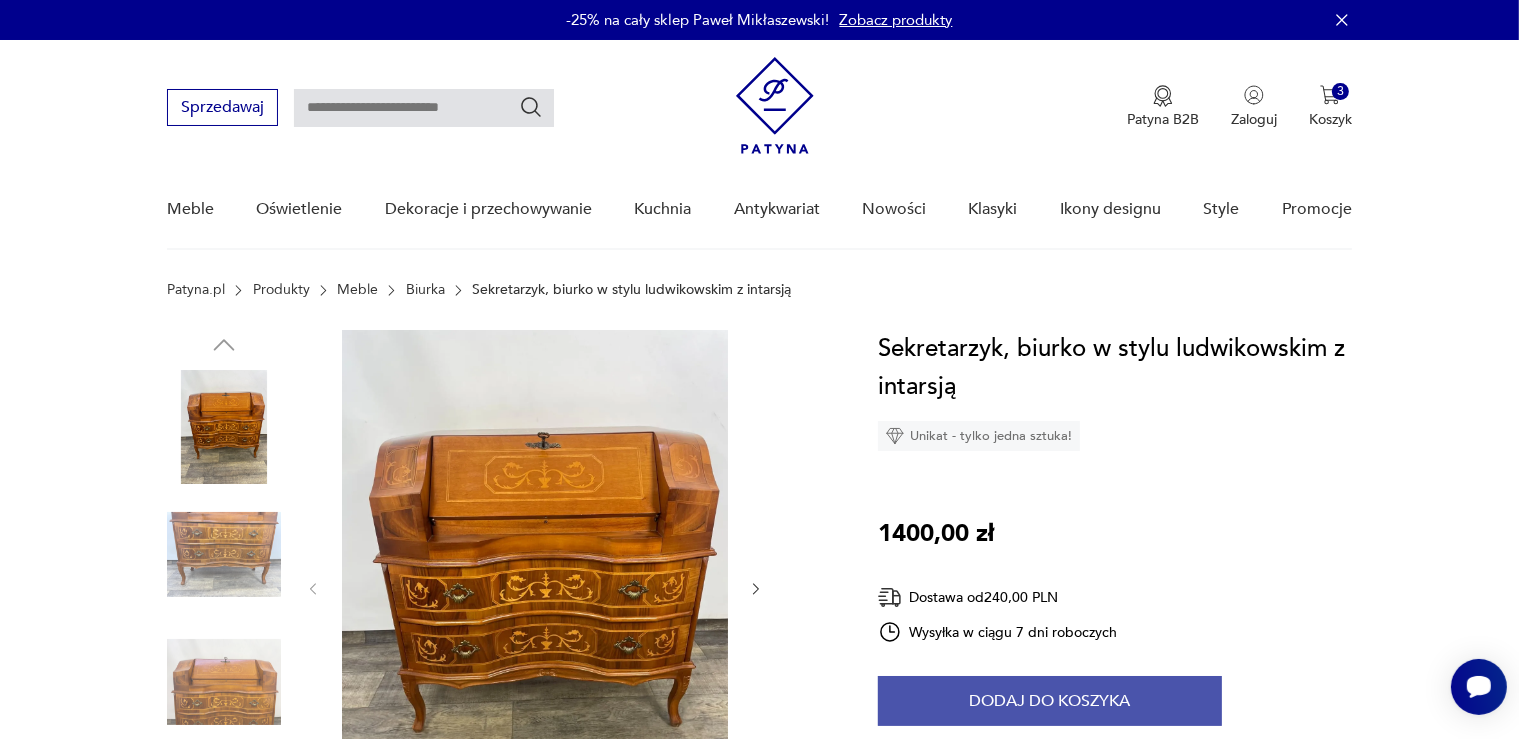click on "Dodaj do koszyka" at bounding box center [1050, 701] 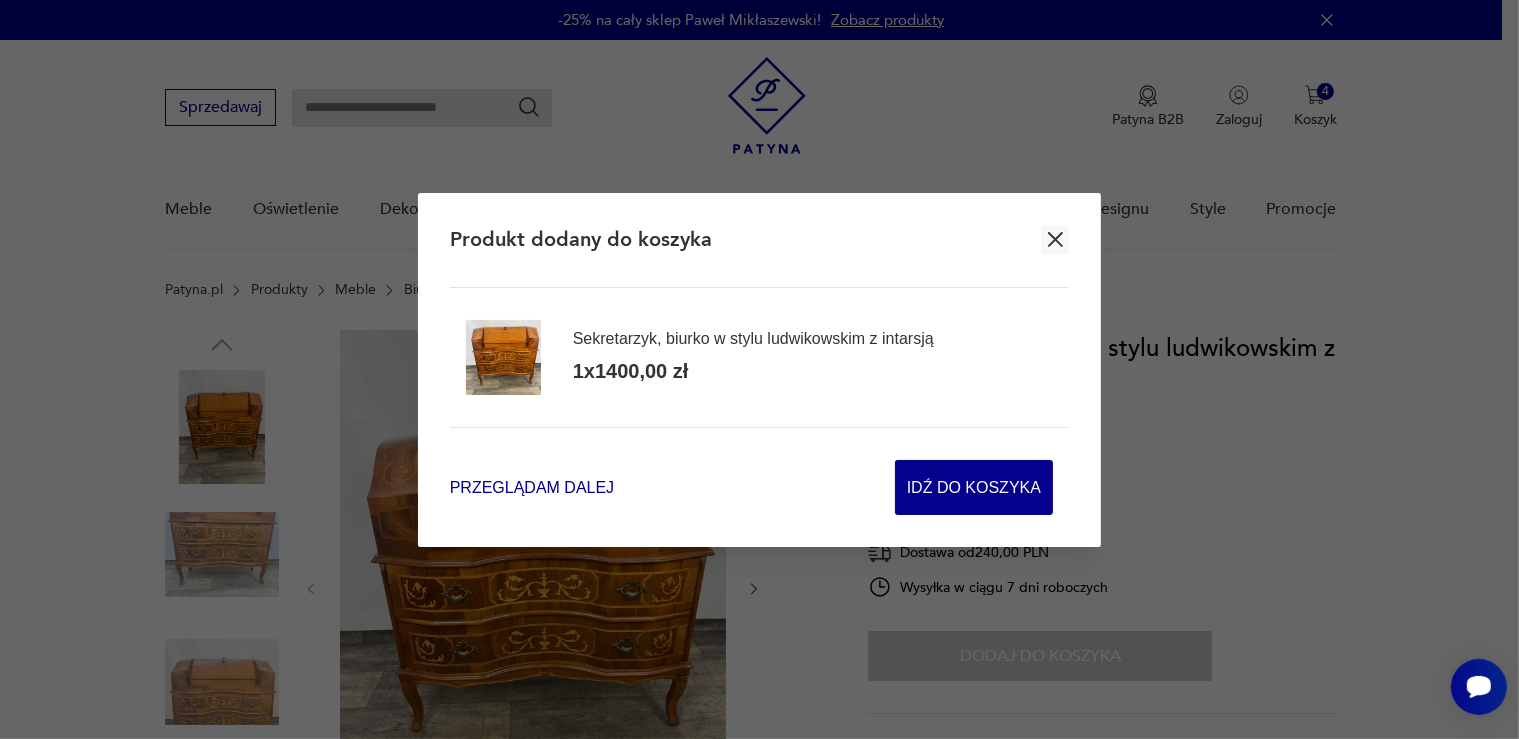 click on "Przeglądam dalej" at bounding box center (532, 487) 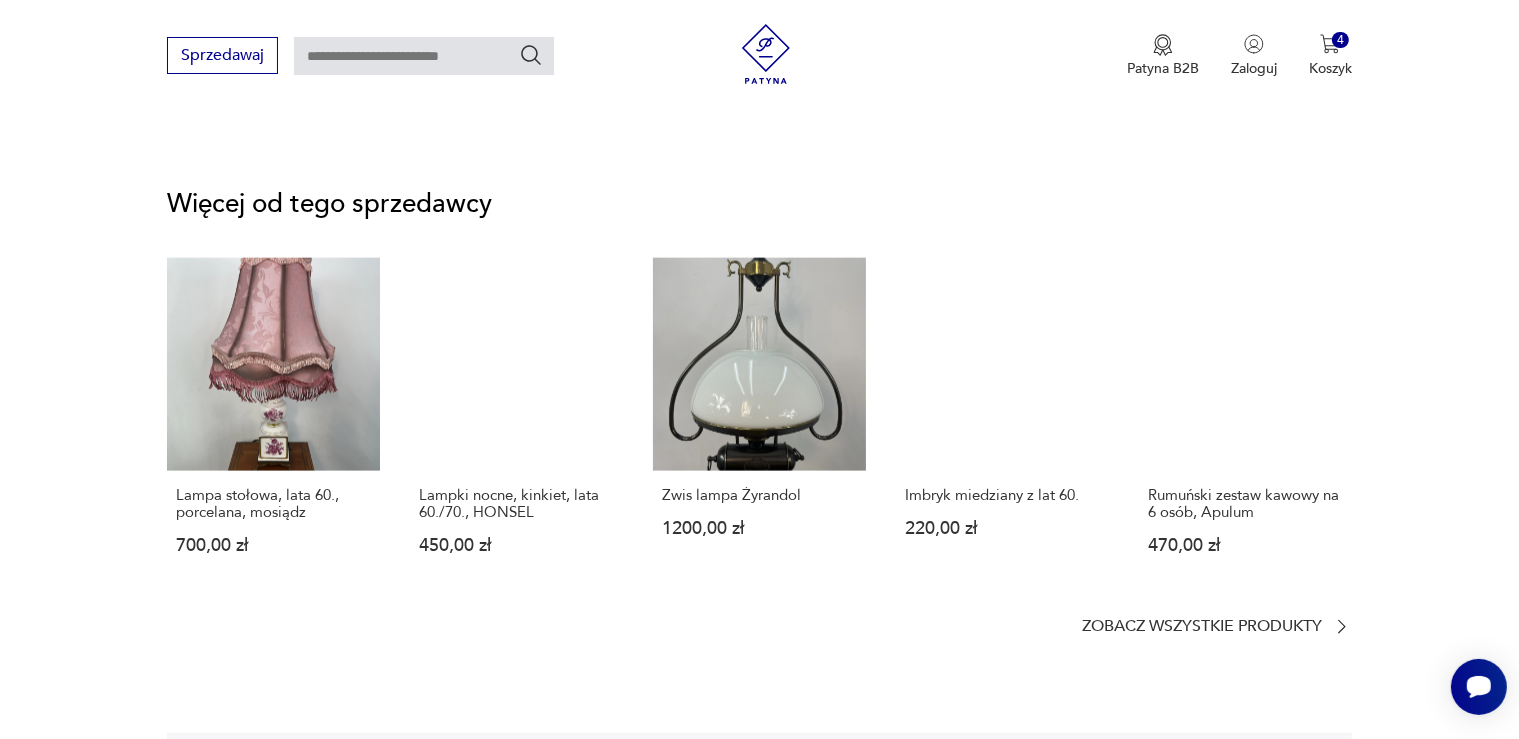 scroll, scrollTop: 2669, scrollLeft: 0, axis: vertical 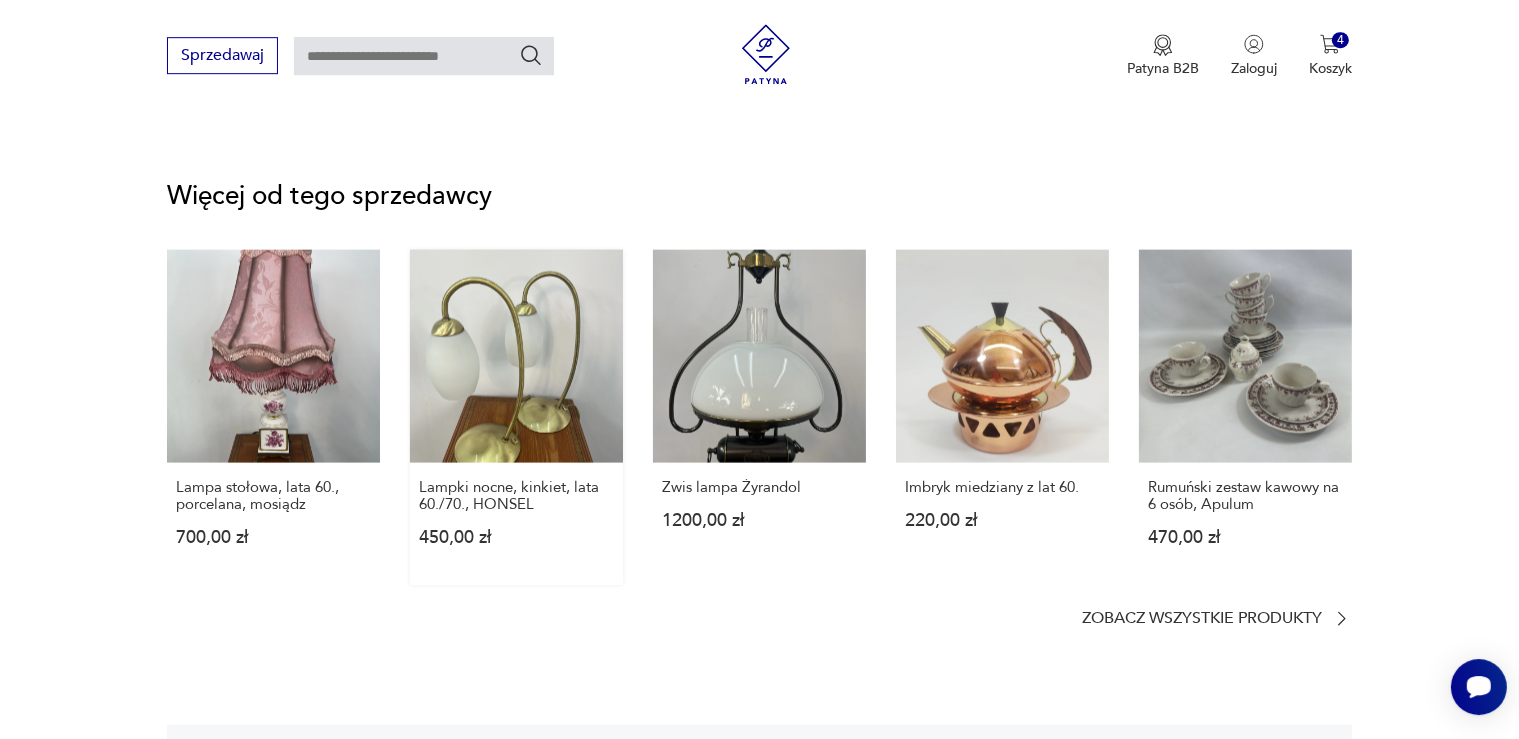 click on "Lampki nocne, kinkiet, lata 60./70., HONSEL 450,00 zł" at bounding box center [516, 416] 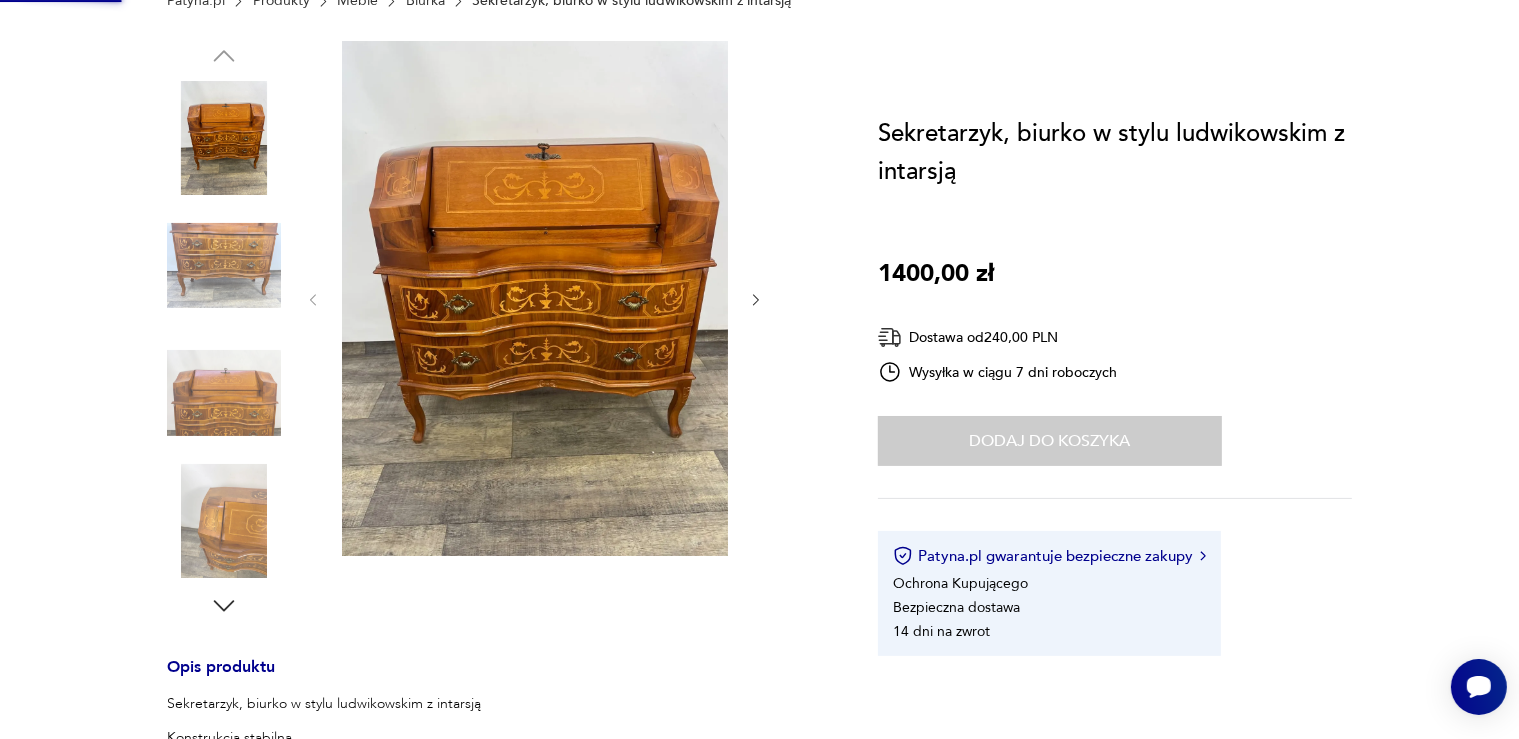 scroll, scrollTop: 50, scrollLeft: 0, axis: vertical 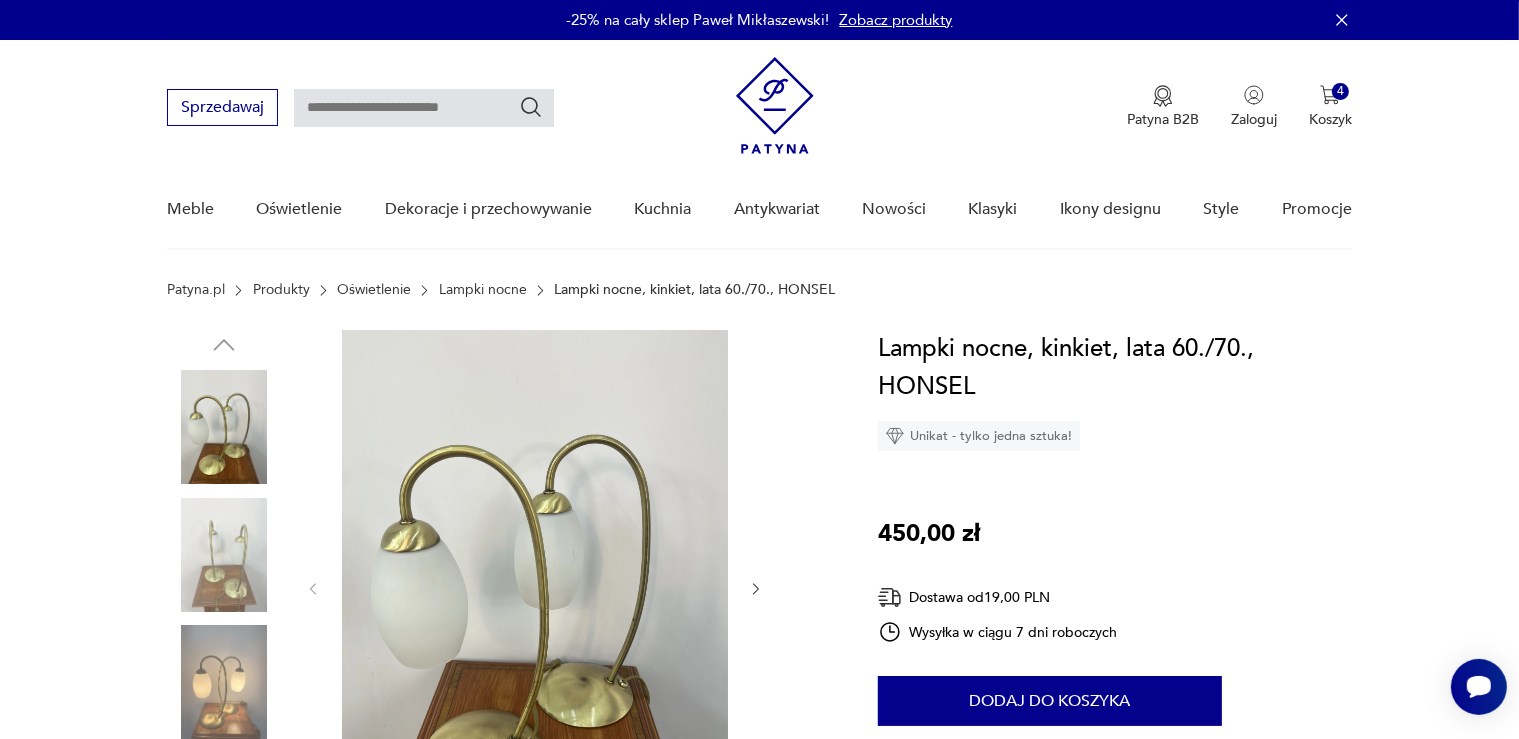 click 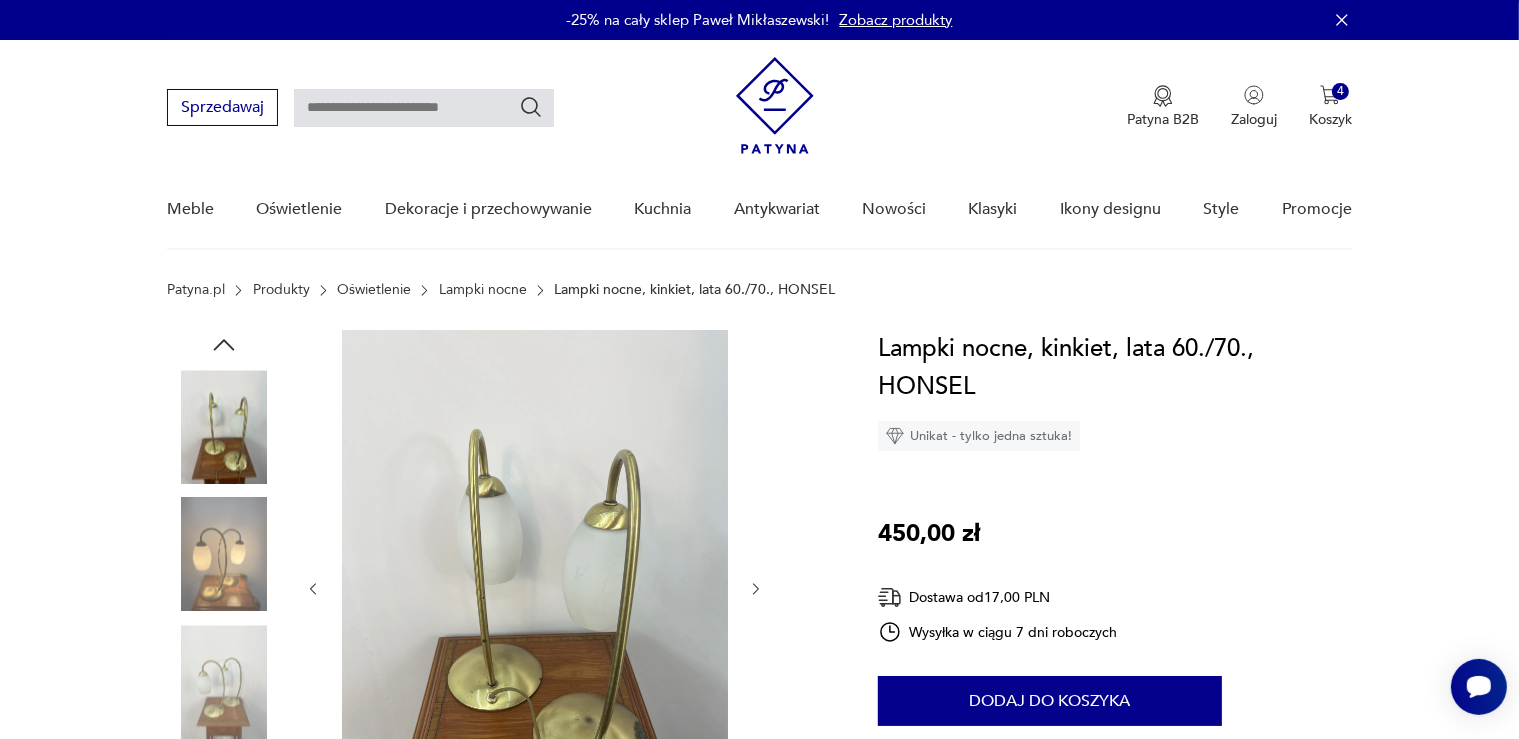 click at bounding box center [139, 589] 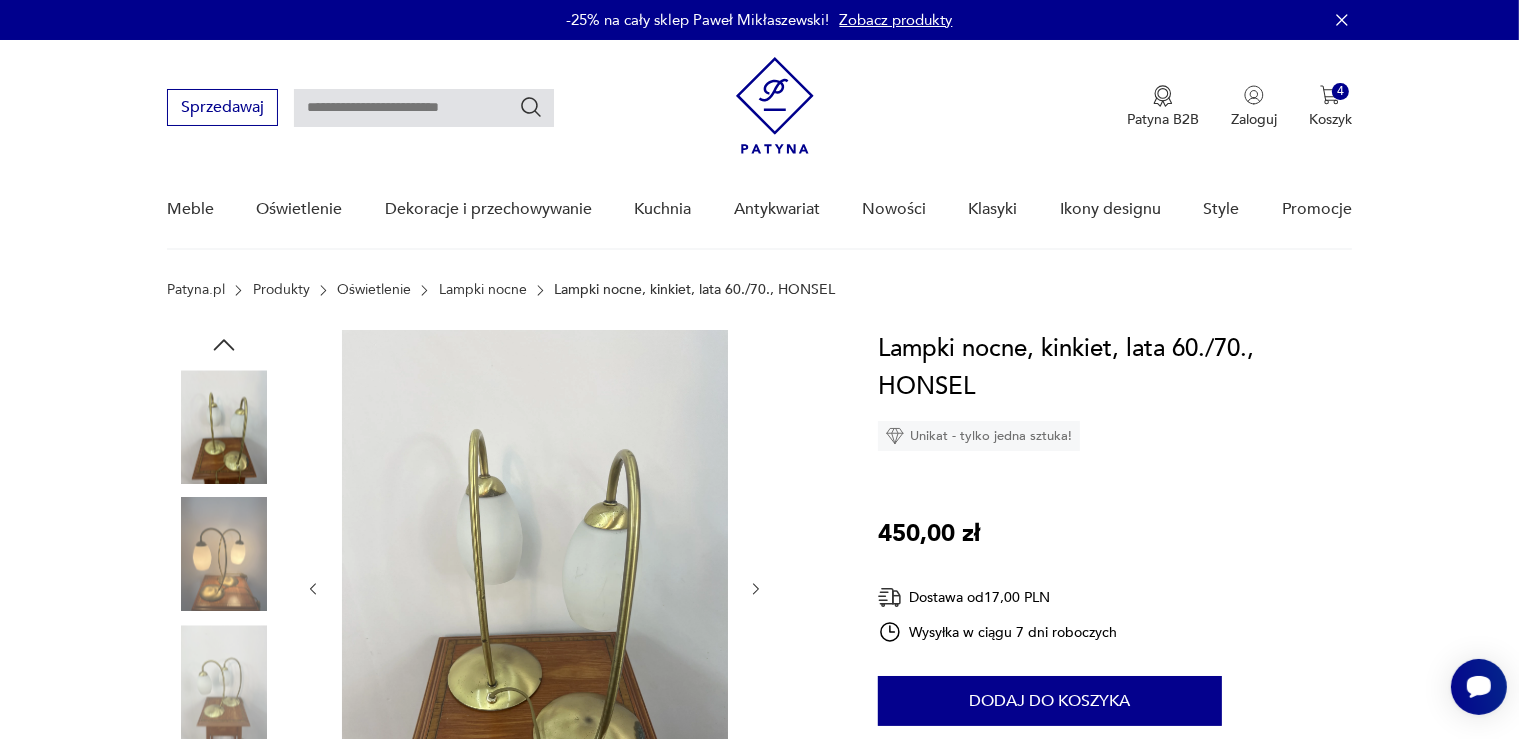 click at bounding box center (535, 587) 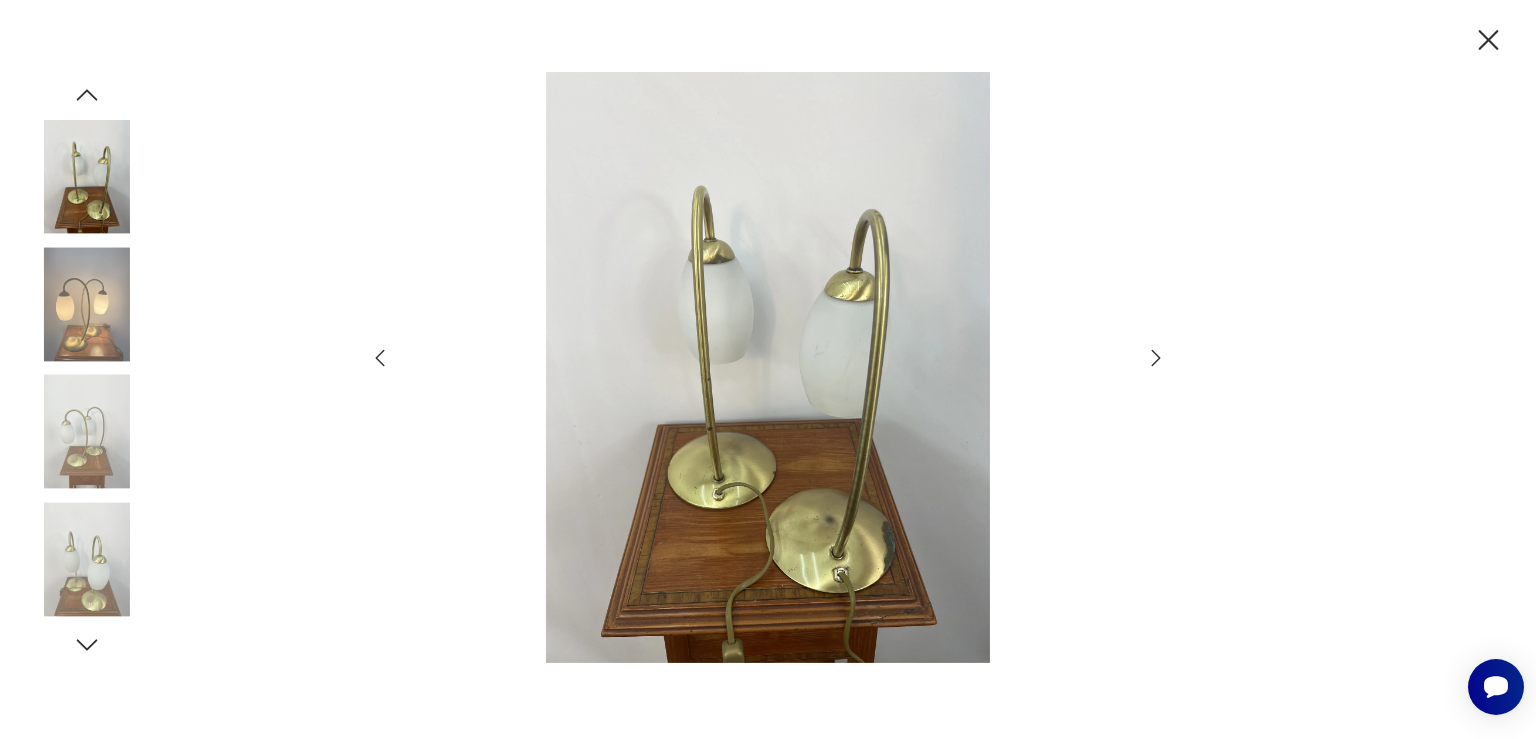 click 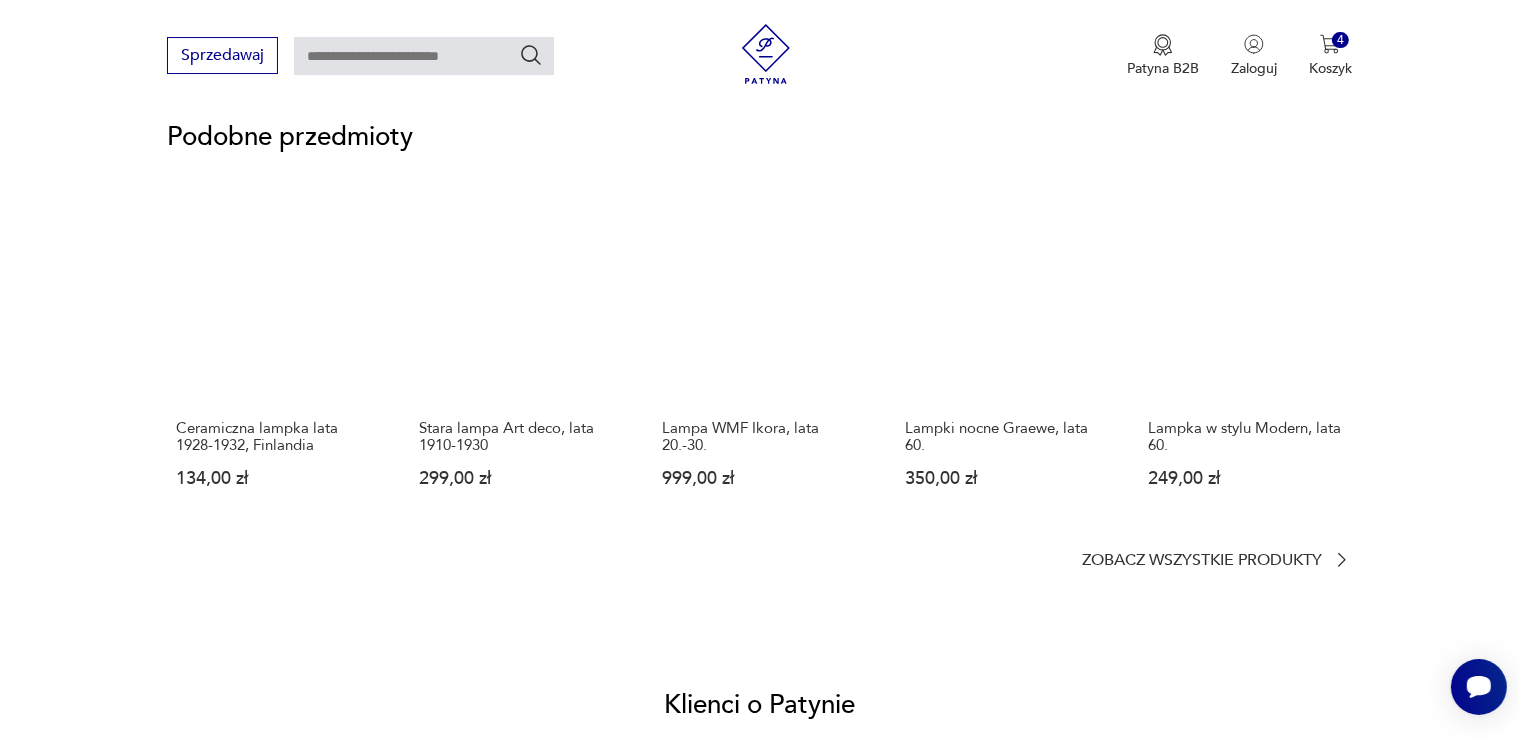 scroll, scrollTop: 433, scrollLeft: 0, axis: vertical 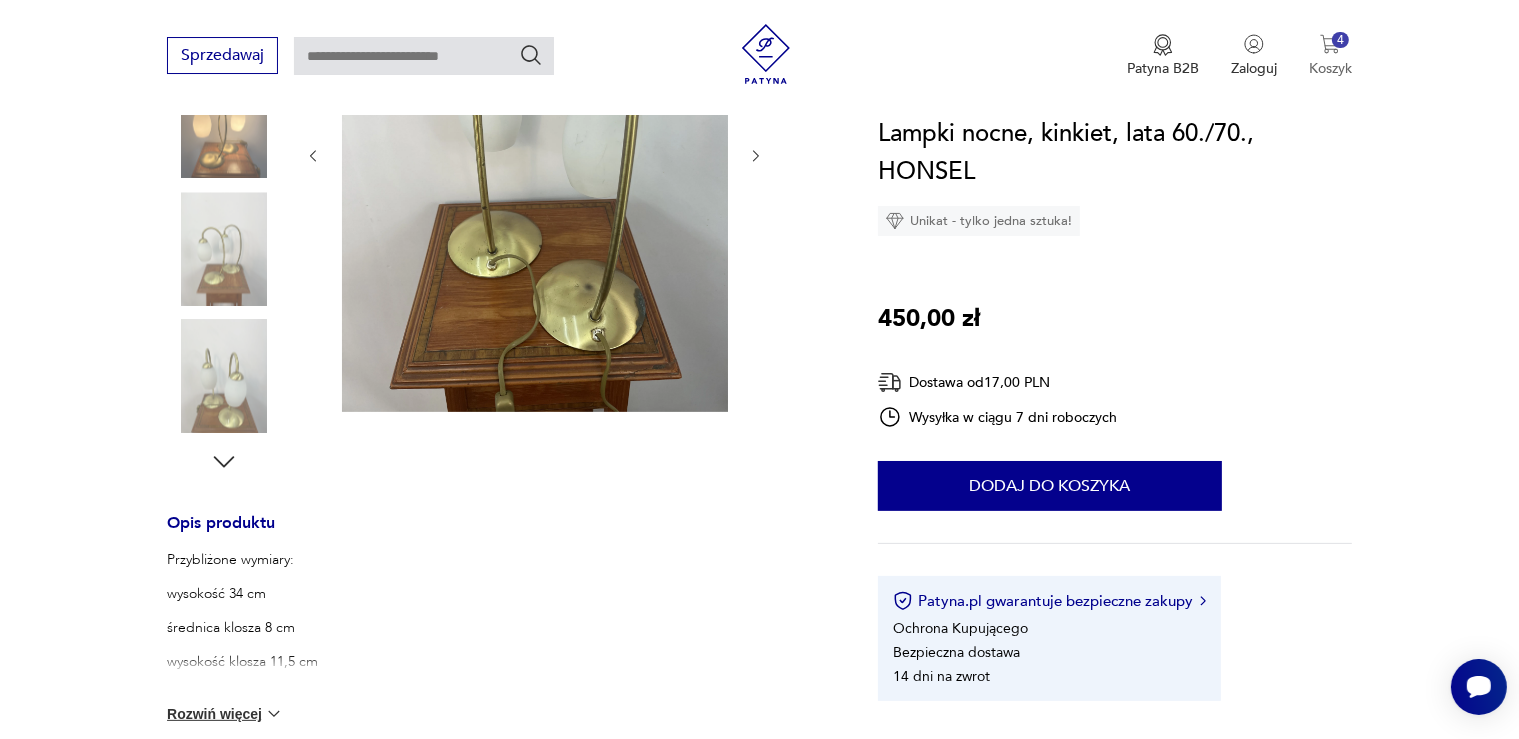 click on "4 Koszyk" at bounding box center [1330, 56] 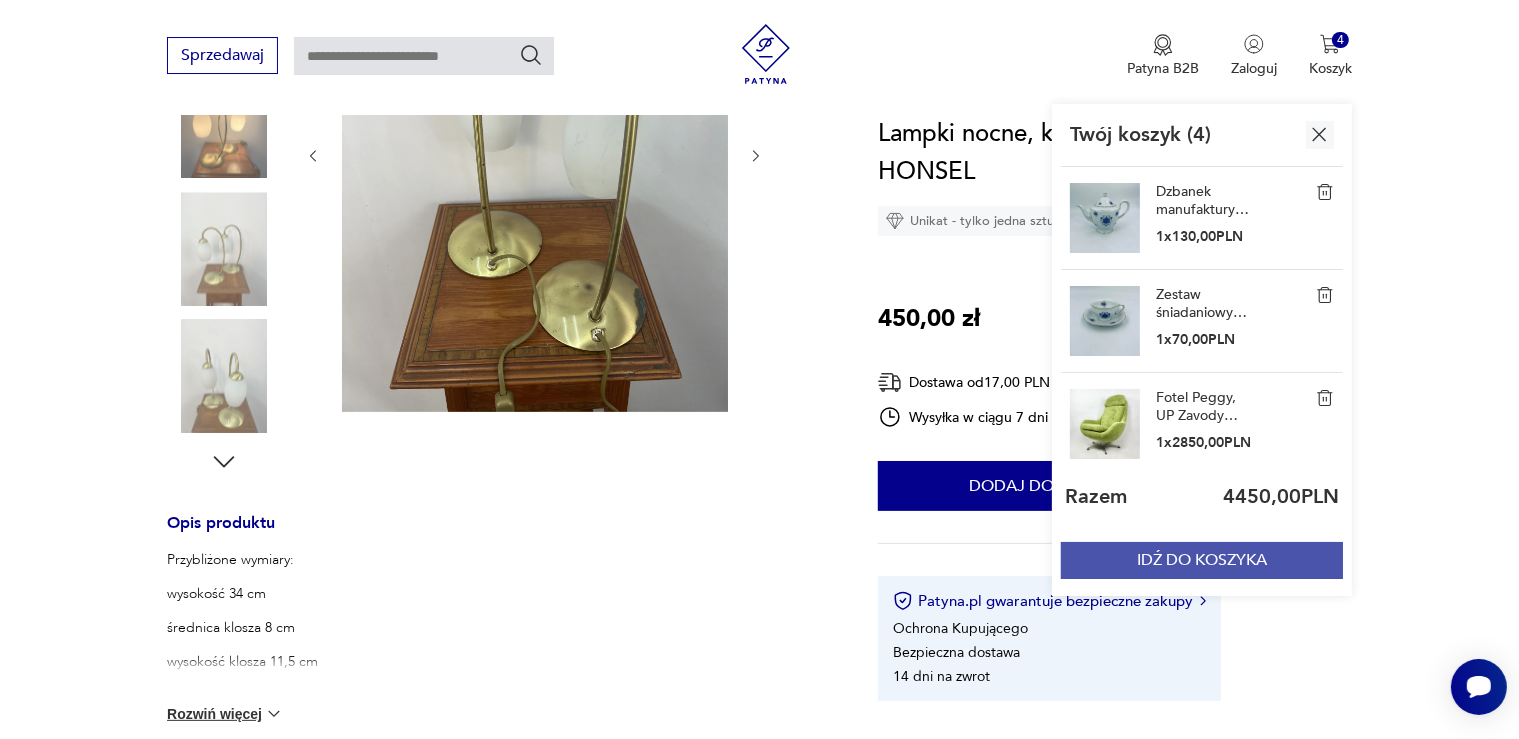 click on "IDŹ DO KOSZYKA" at bounding box center [1202, 560] 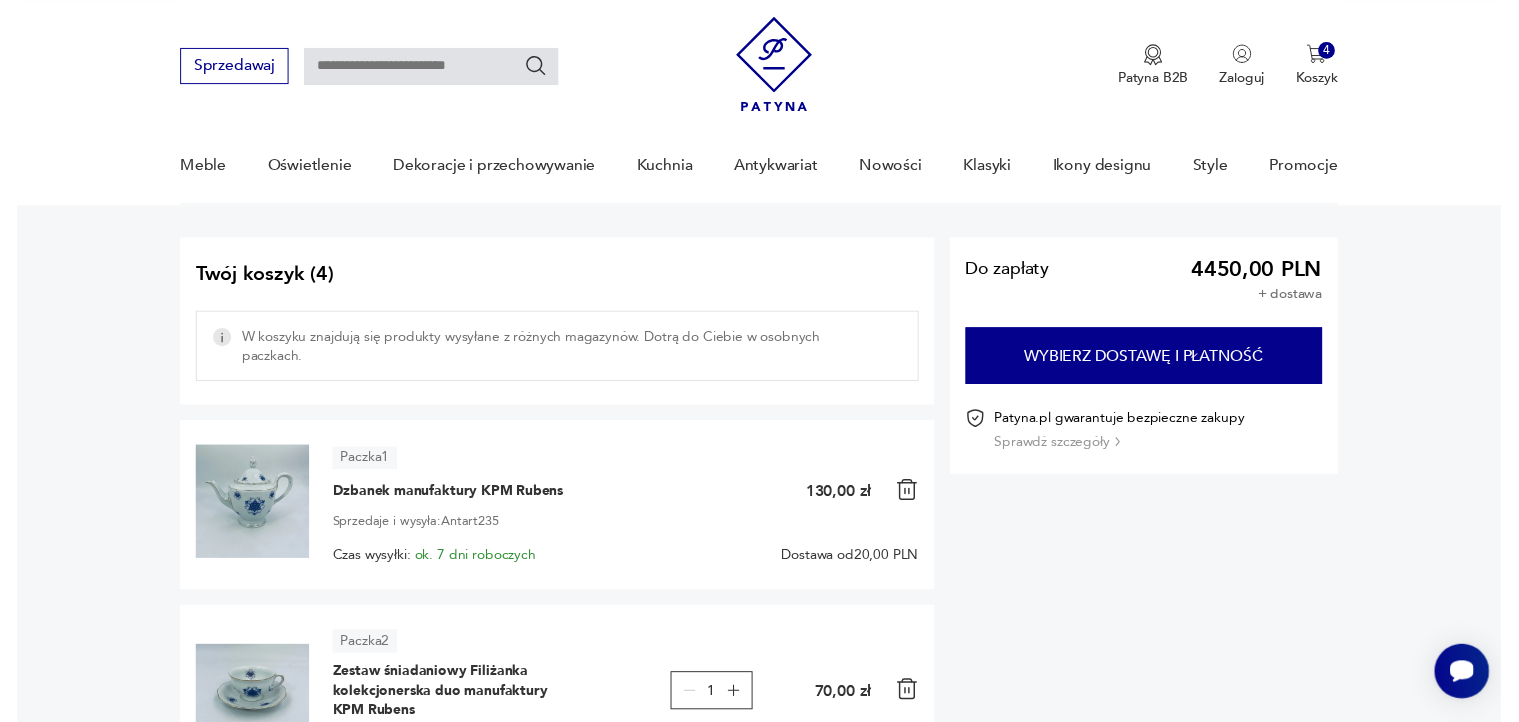 scroll, scrollTop: 0, scrollLeft: 0, axis: both 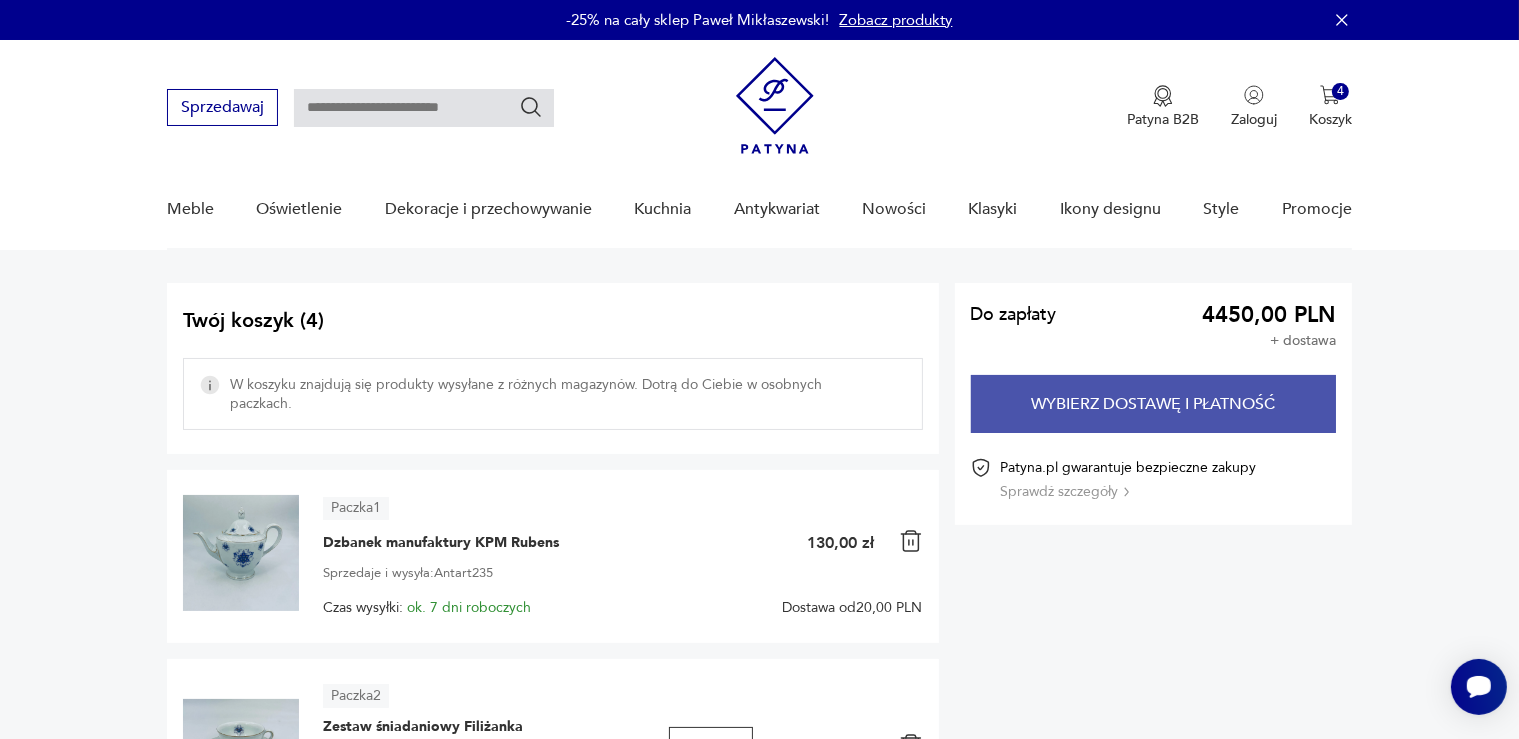click on "Wybierz dostawę i płatność" at bounding box center [1153, 404] 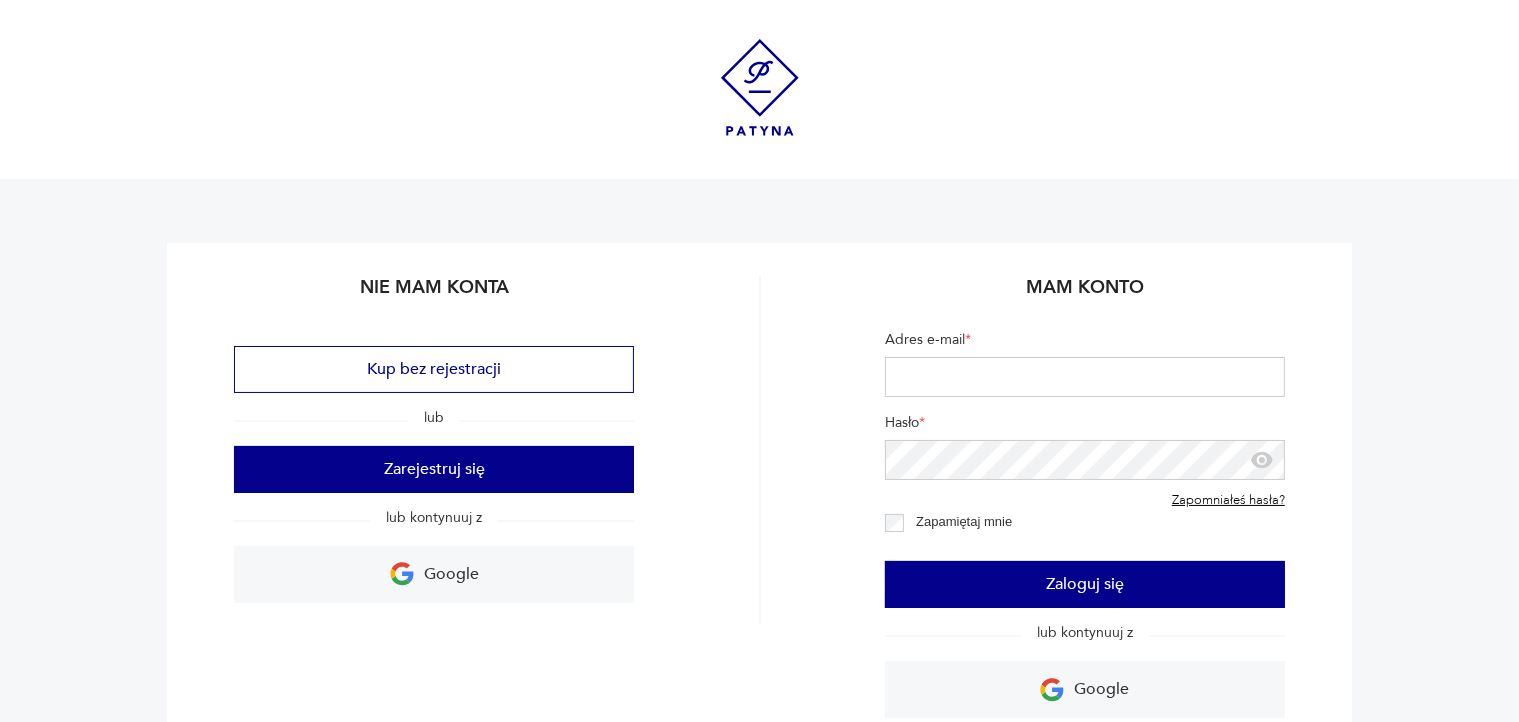 scroll, scrollTop: 52, scrollLeft: 0, axis: vertical 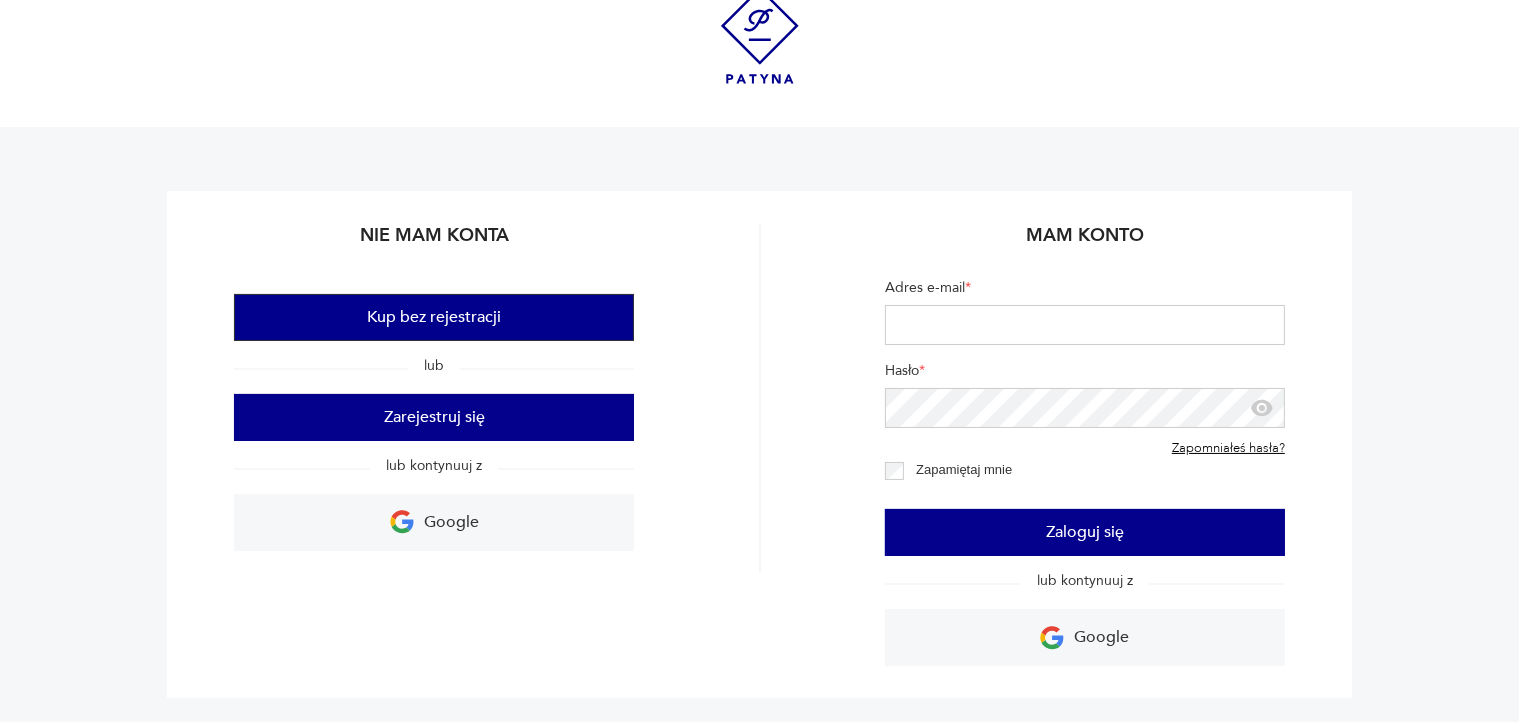 click on "Kup bez rejestracji" at bounding box center [434, 317] 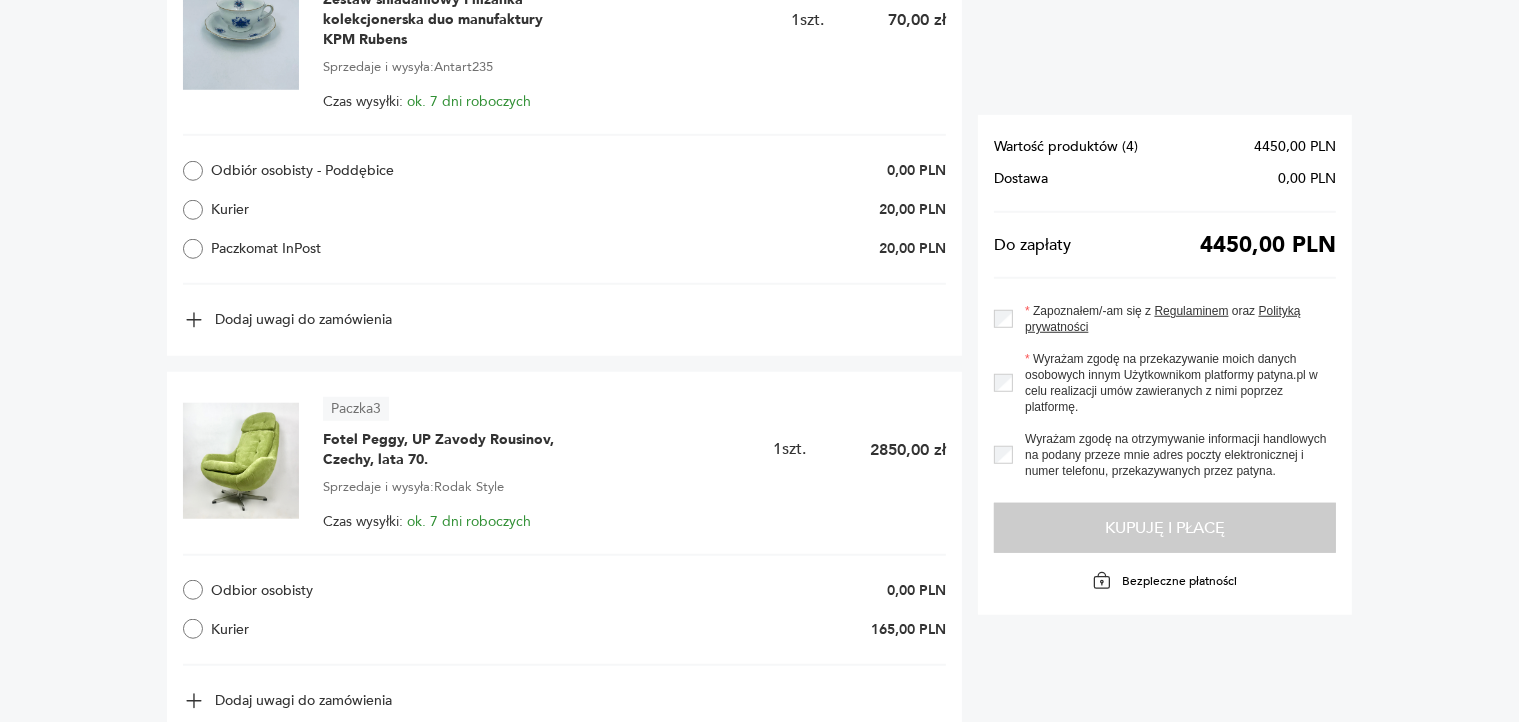scroll, scrollTop: 1493, scrollLeft: 0, axis: vertical 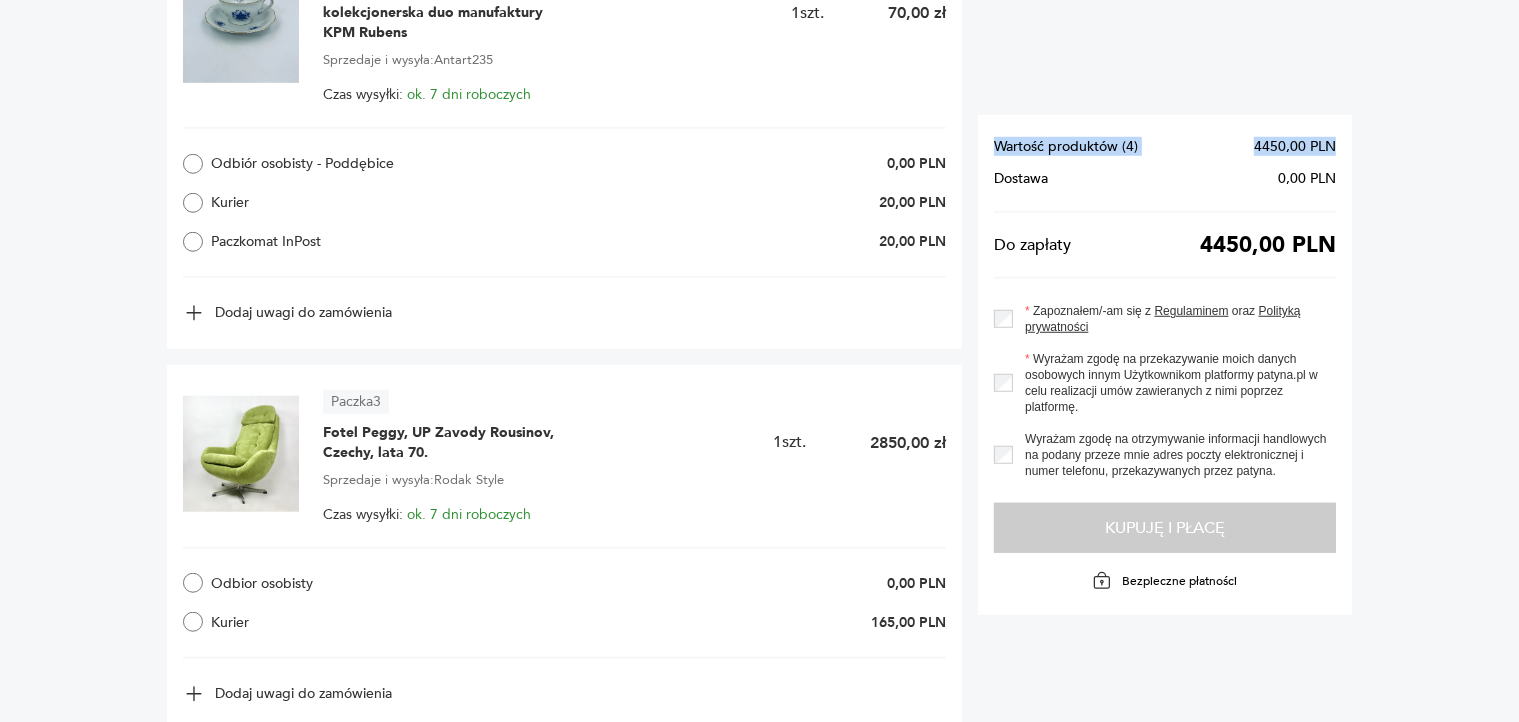 drag, startPoint x: 455, startPoint y: 409, endPoint x: 1410, endPoint y: 90, distance: 1006.8694 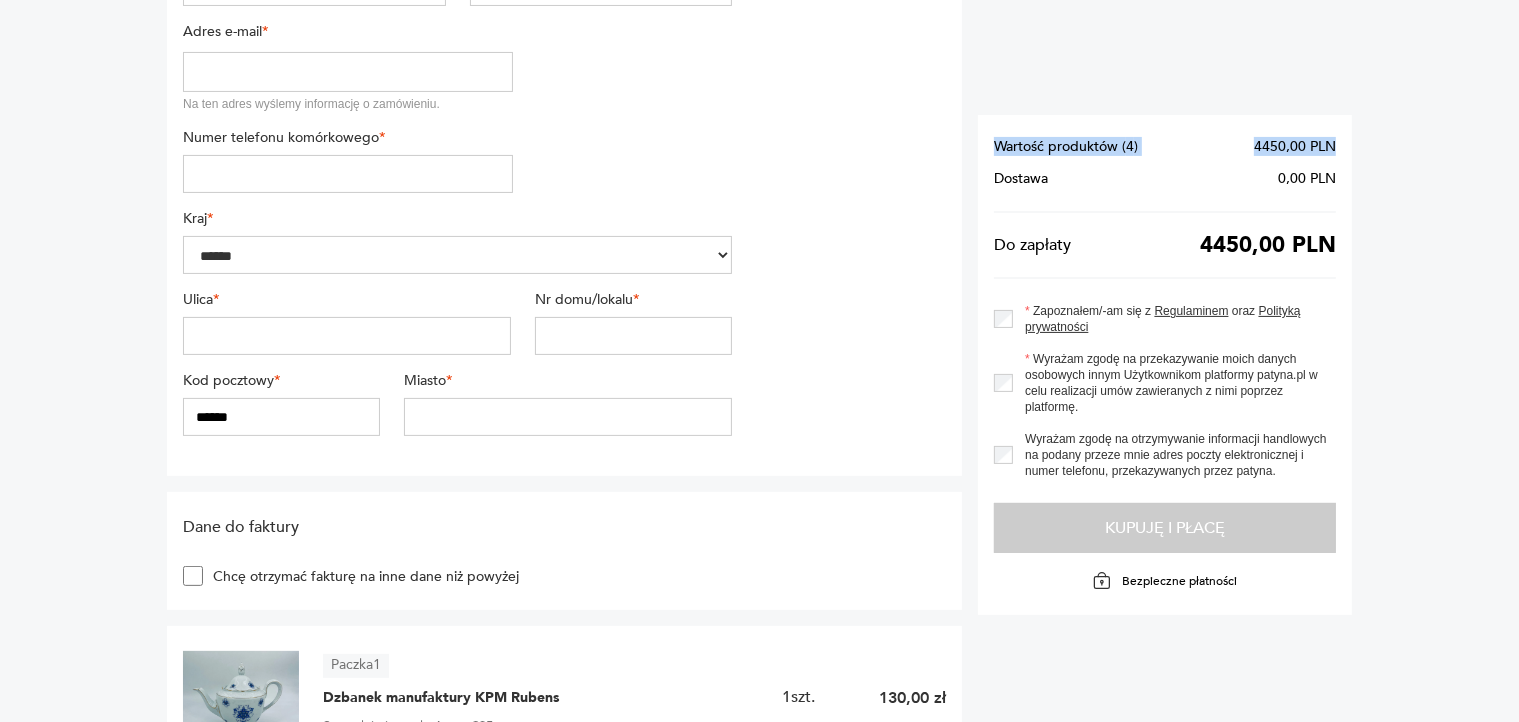 scroll, scrollTop: 119, scrollLeft: 0, axis: vertical 